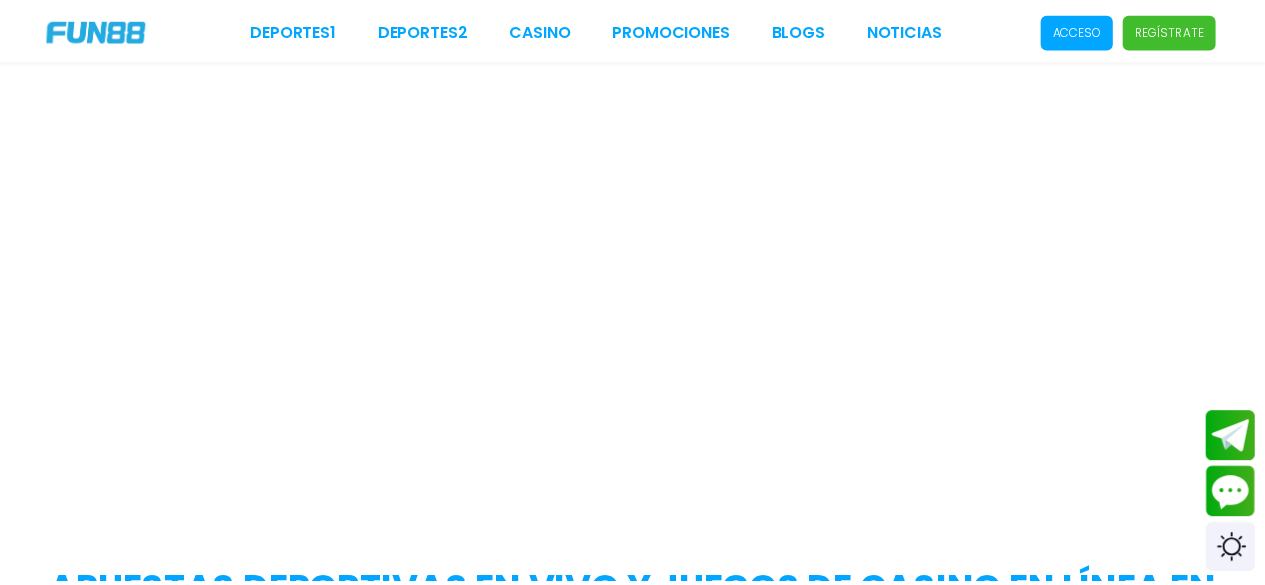 scroll, scrollTop: 0, scrollLeft: 0, axis: both 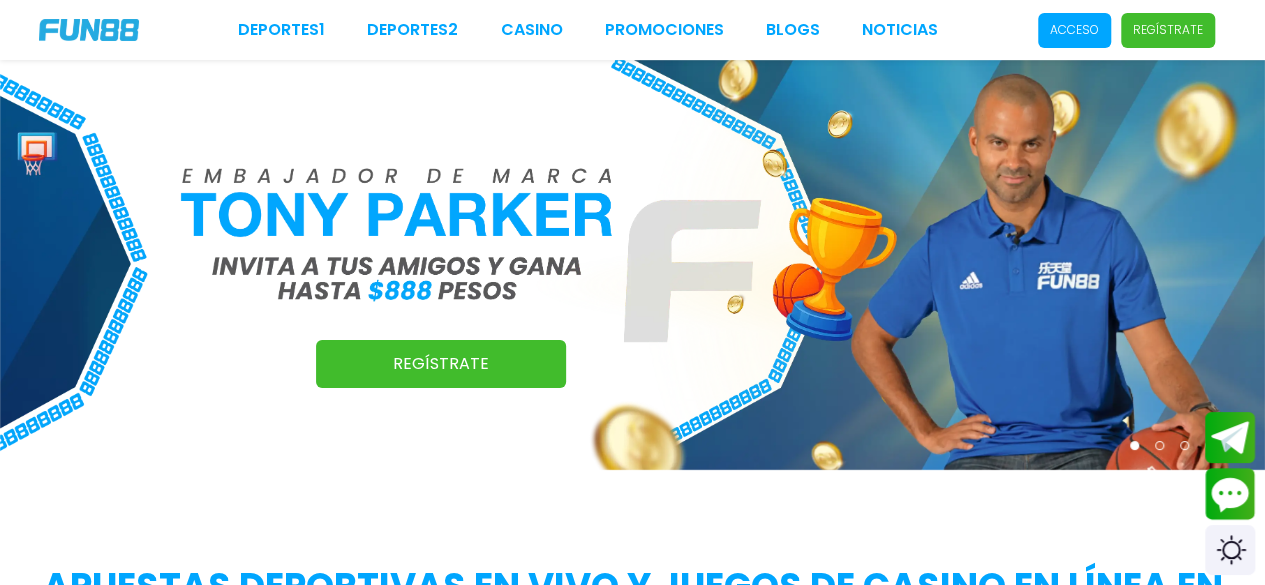 click on "Acceso" at bounding box center [1074, 30] 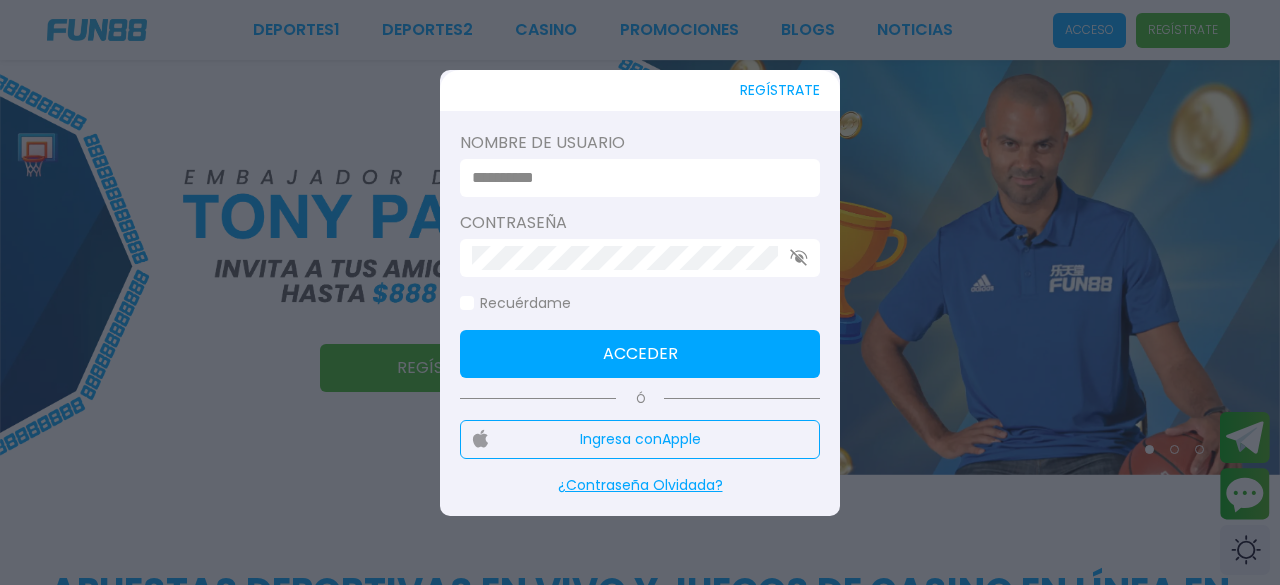 click at bounding box center (634, 178) 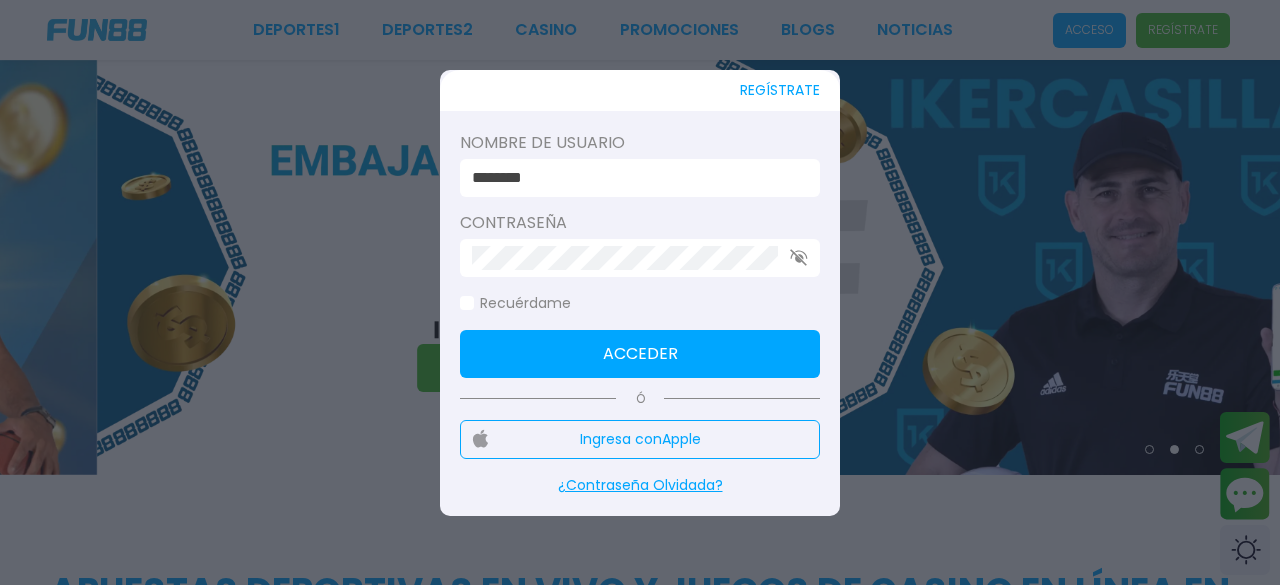click at bounding box center [640, 258] 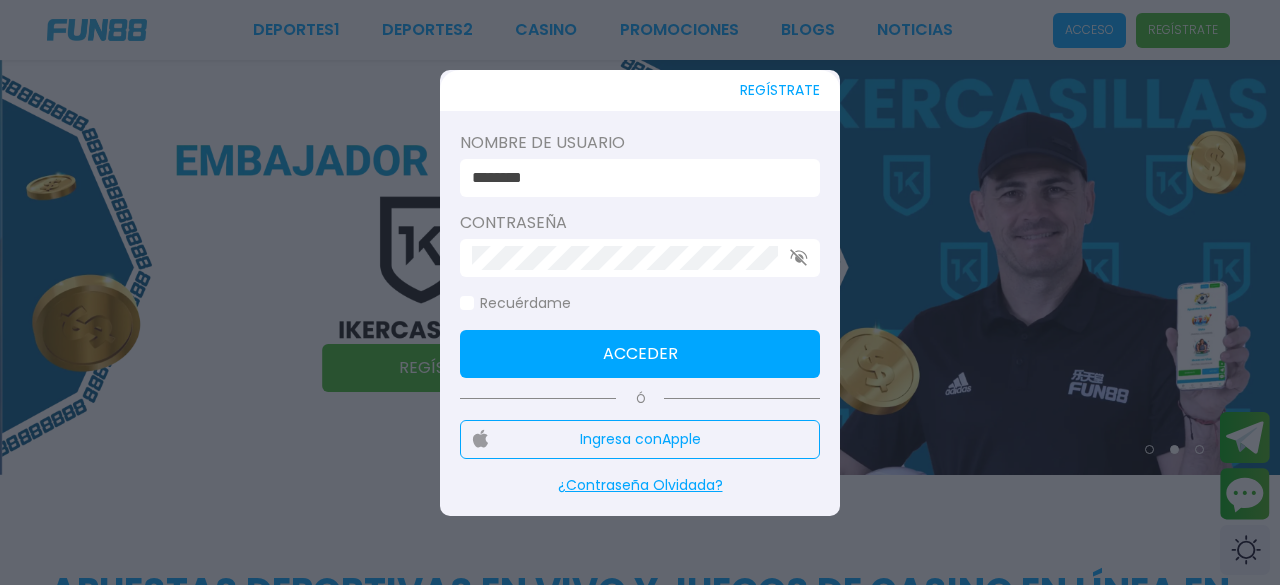 click at bounding box center [640, 258] 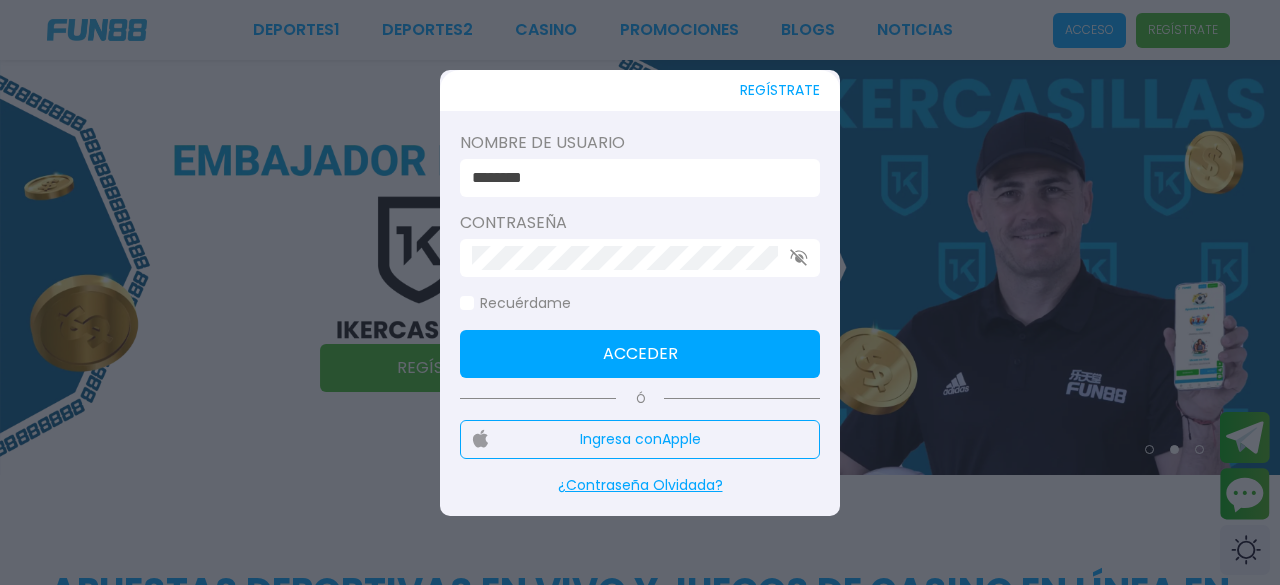 click at bounding box center (640, 258) 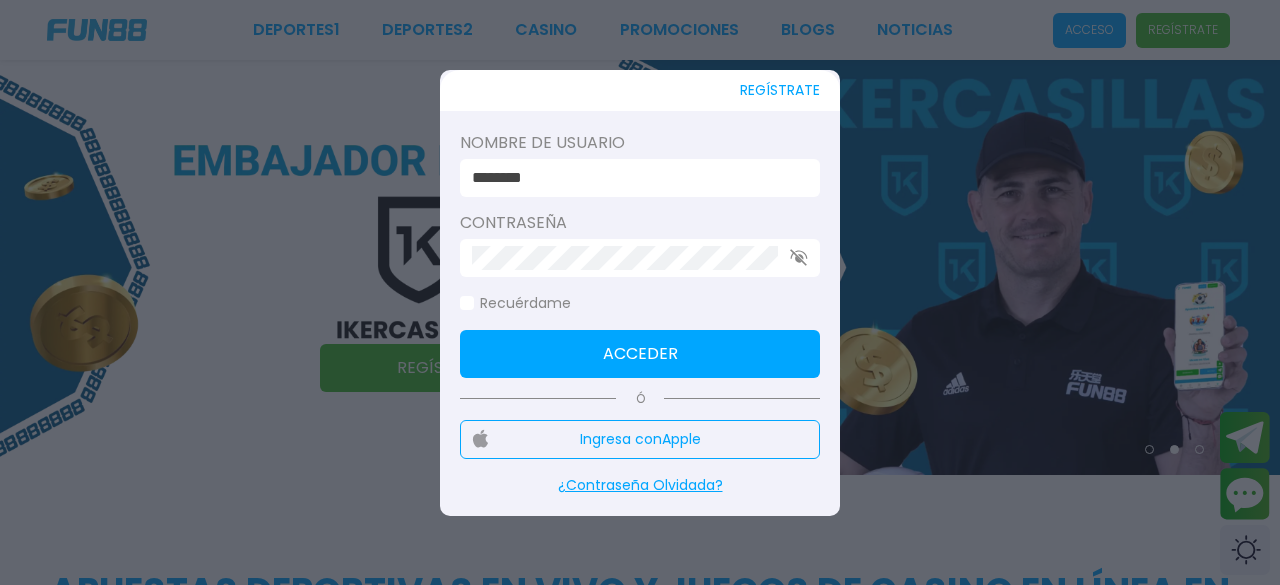 click 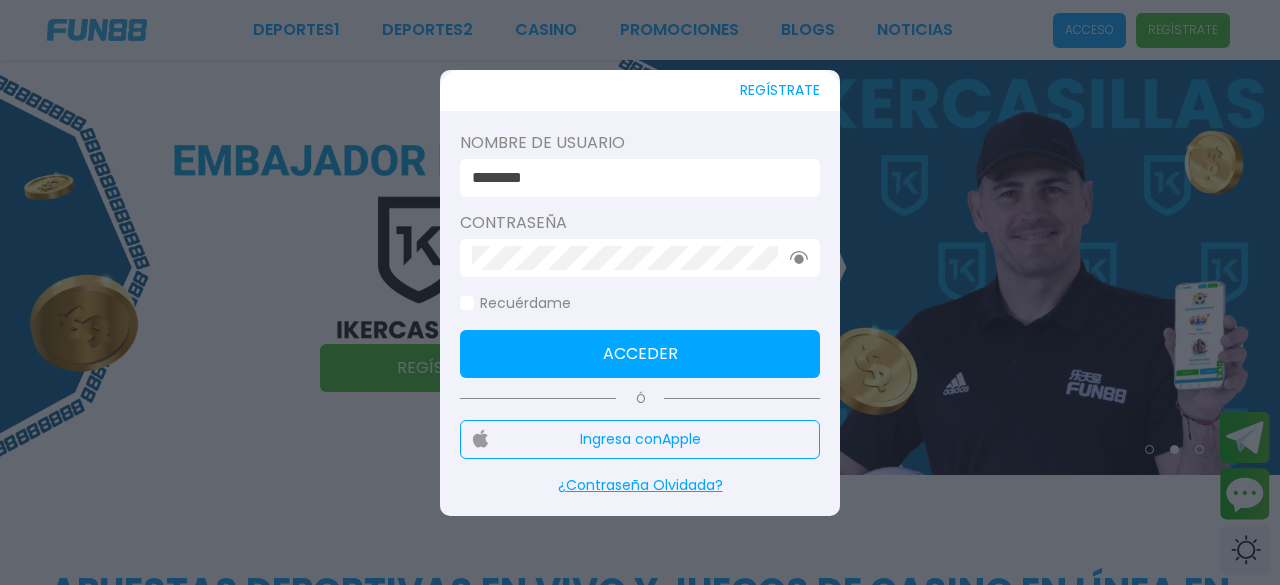 click on "Acceder" at bounding box center (640, 354) 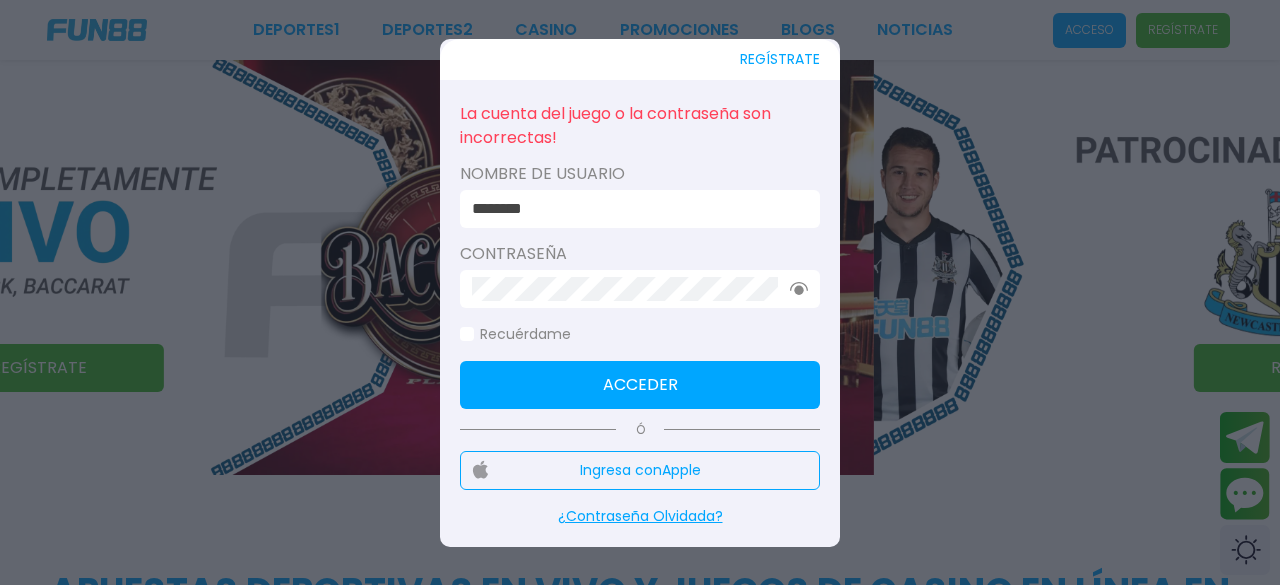 click on "********" at bounding box center (634, 209) 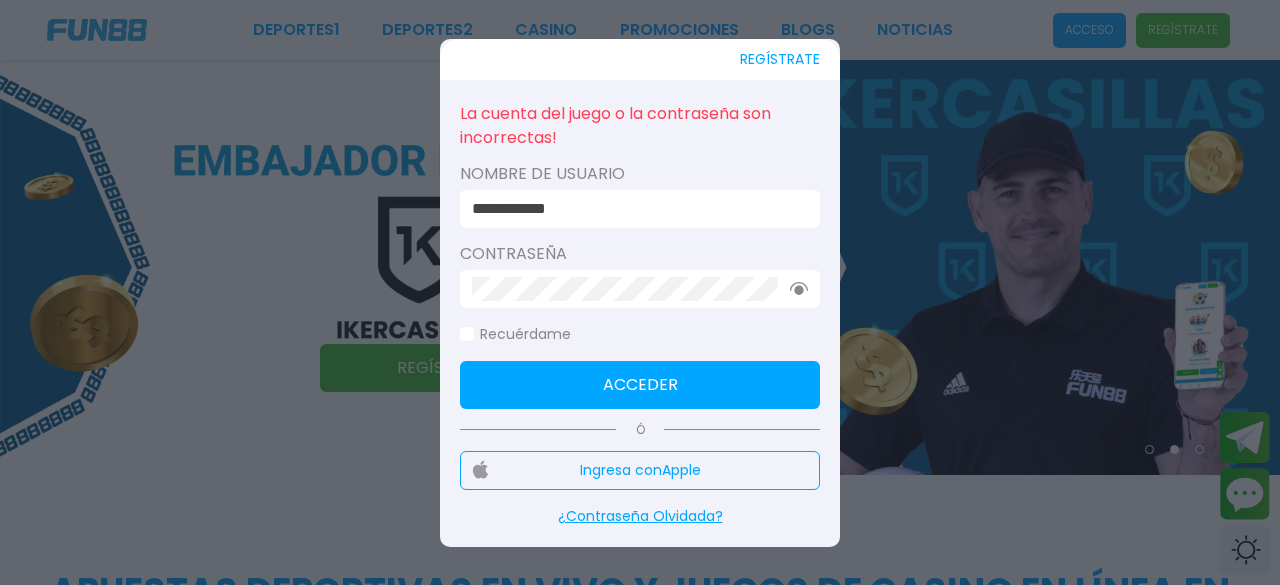 click on "Acceder" at bounding box center [640, 385] 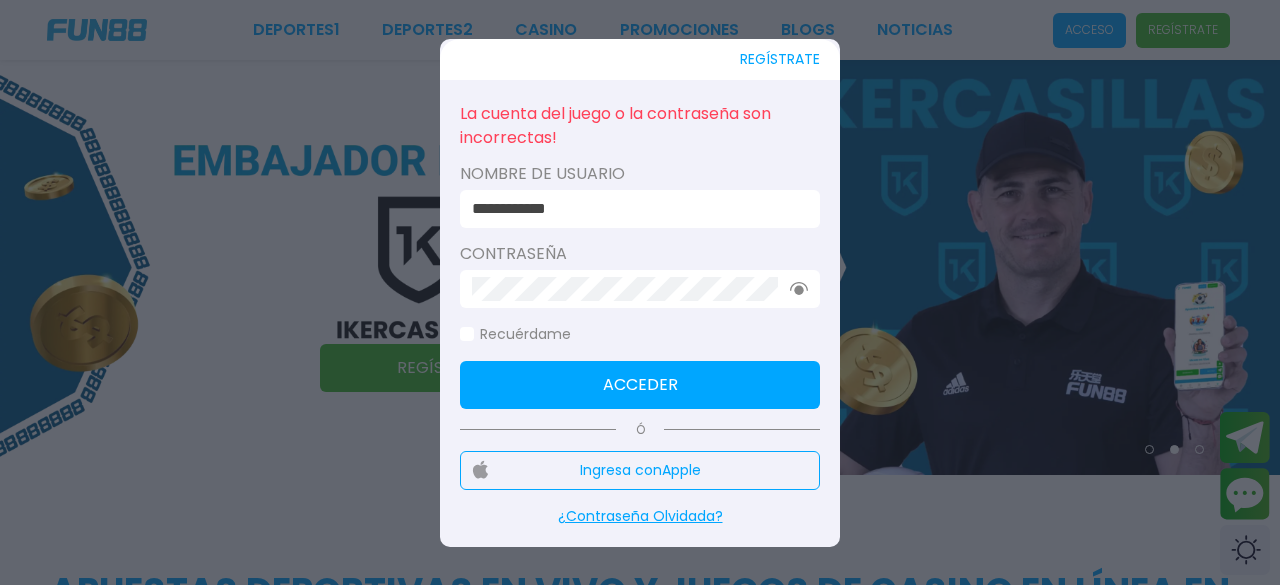 drag, startPoint x: 517, startPoint y: 205, endPoint x: 525, endPoint y: 249, distance: 44.72136 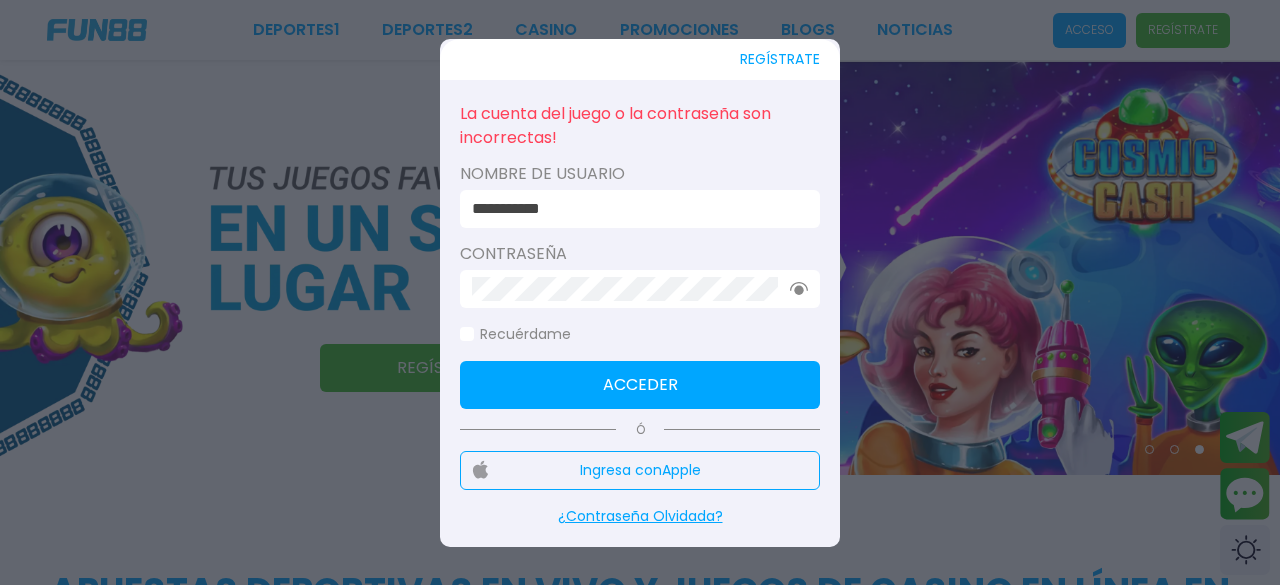 type on "**********" 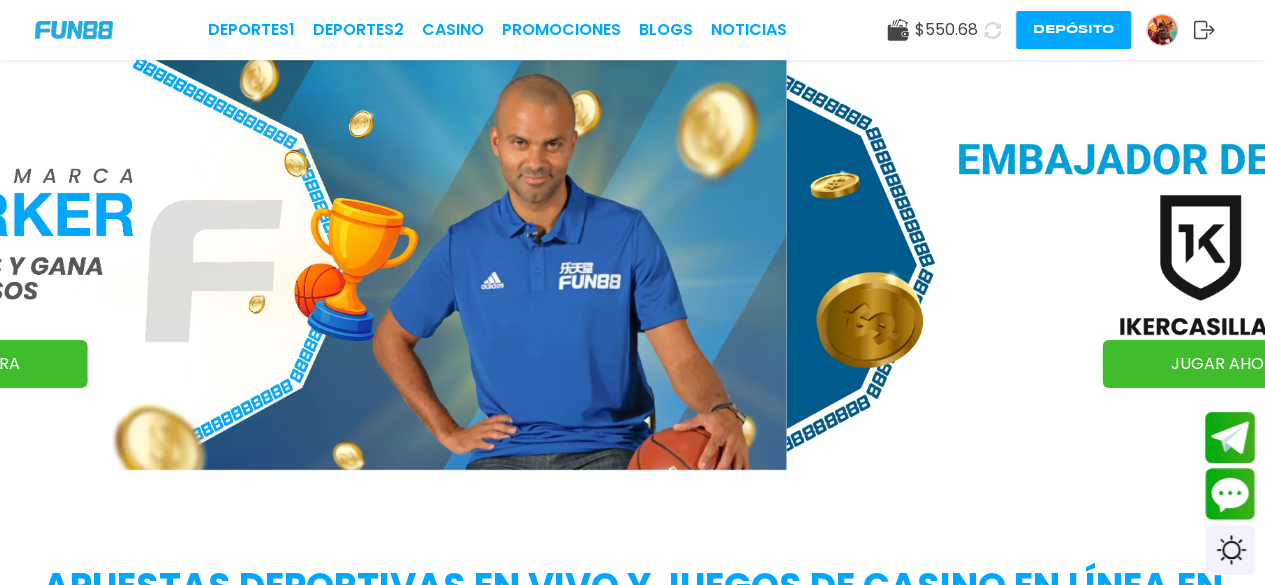 click at bounding box center [992, 30] 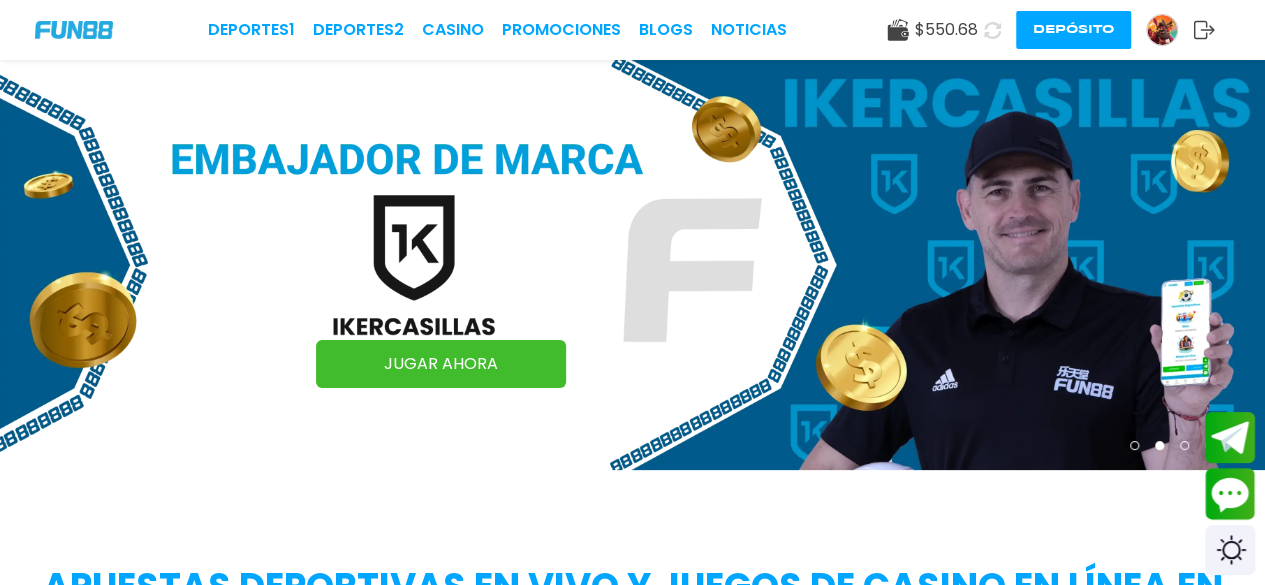 click 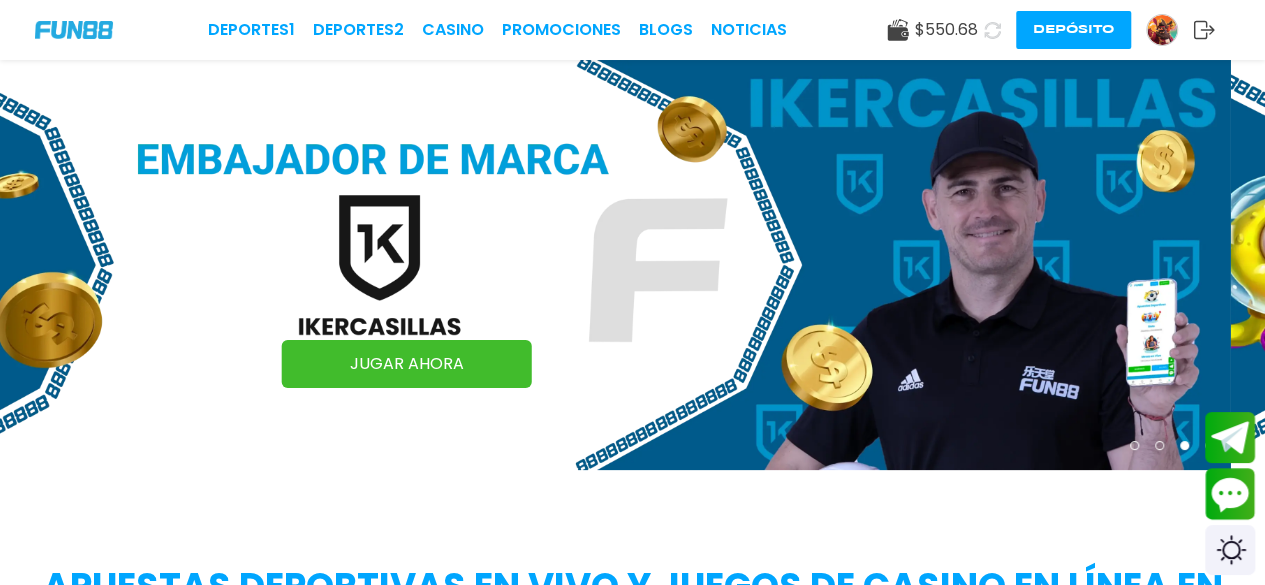 click 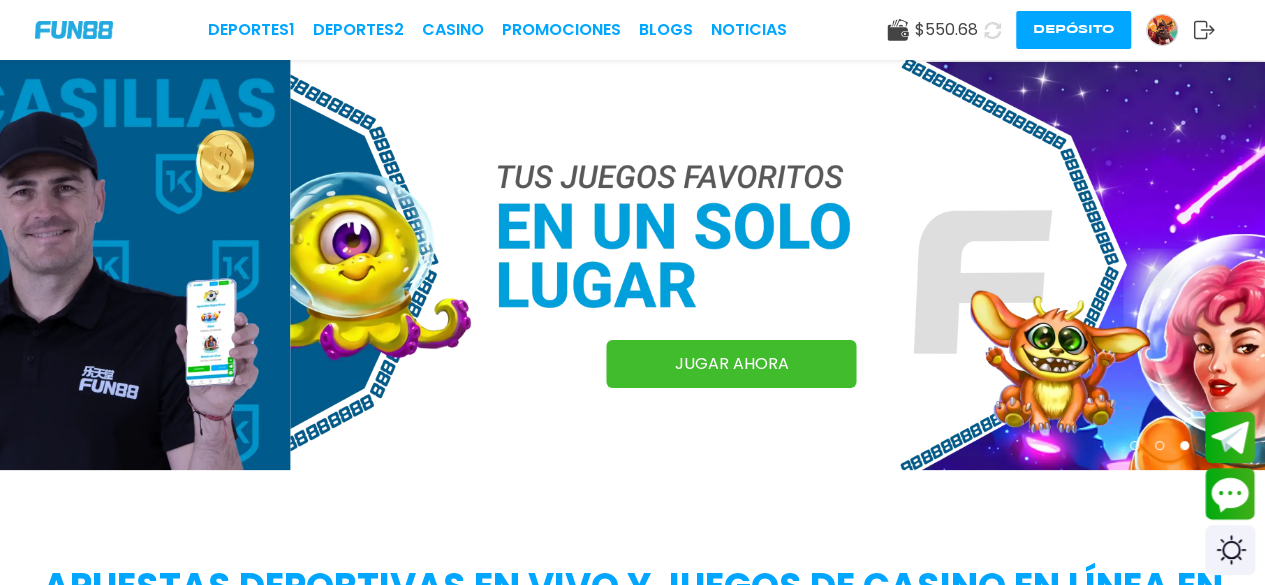 click 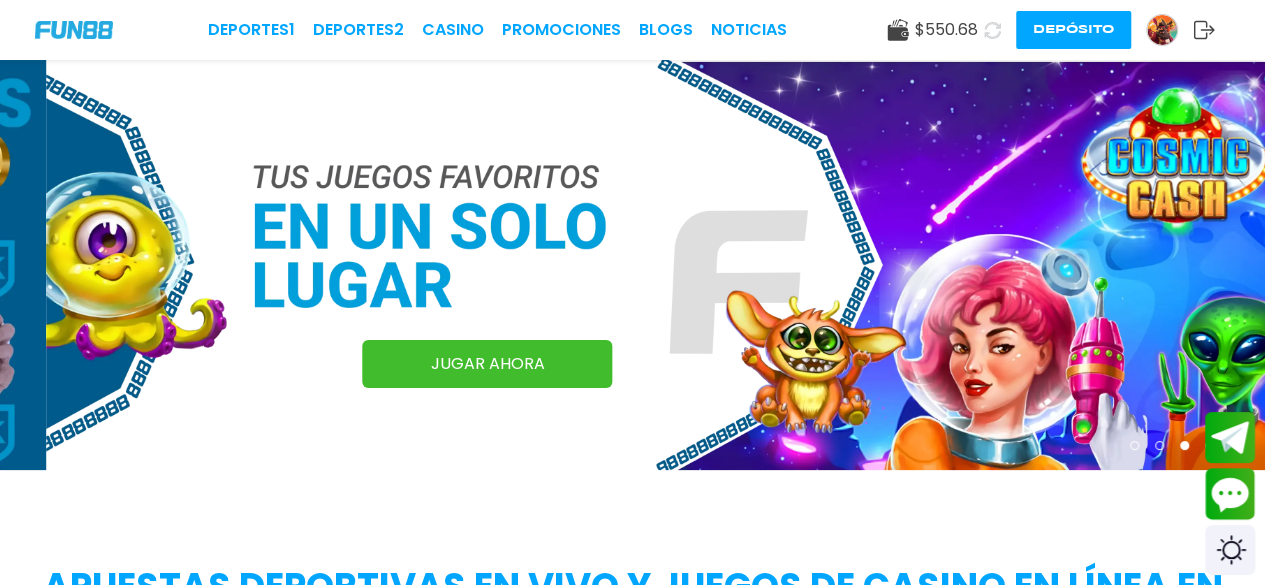 click 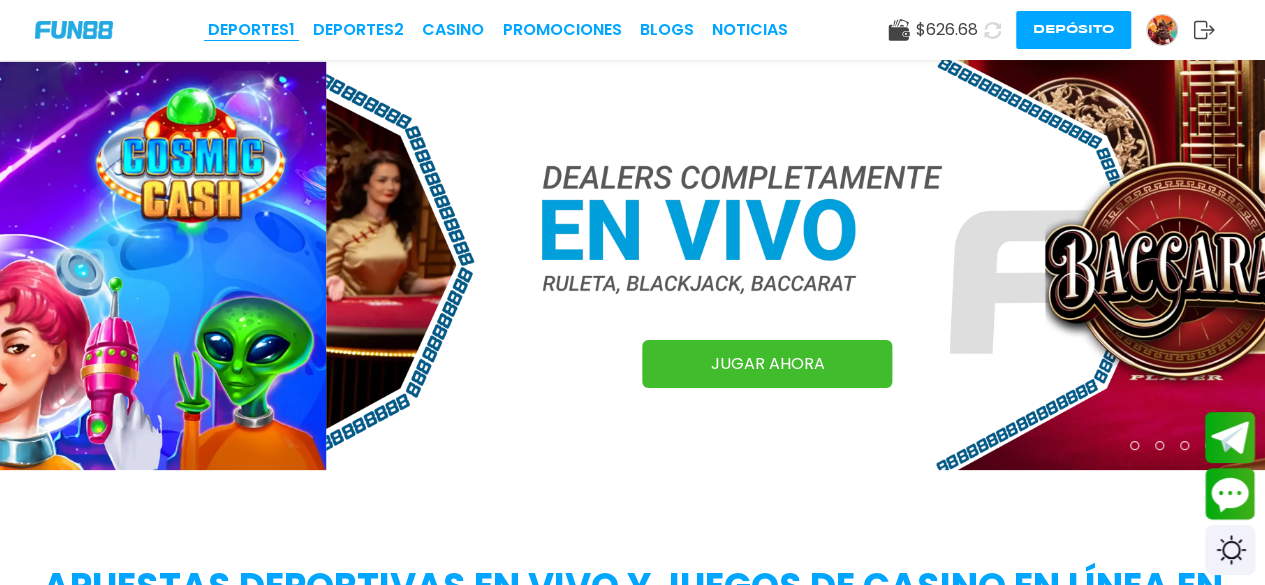 click on "Deportes  1" at bounding box center [251, 30] 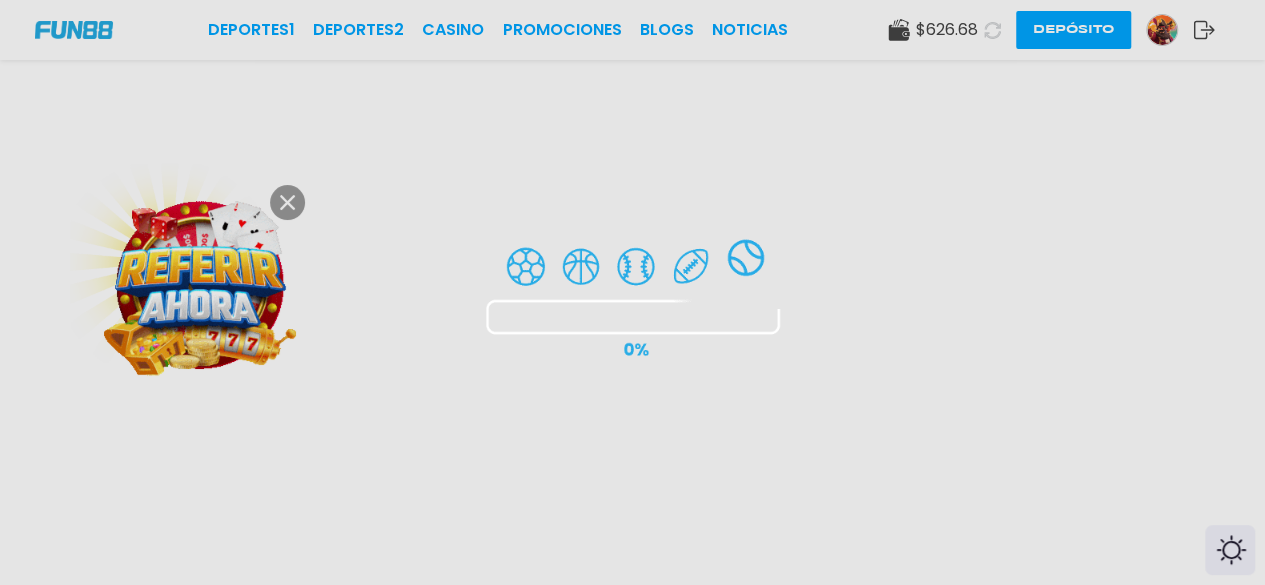 drag, startPoint x: 398, startPoint y: 53, endPoint x: 424, endPoint y: 33, distance: 32.80244 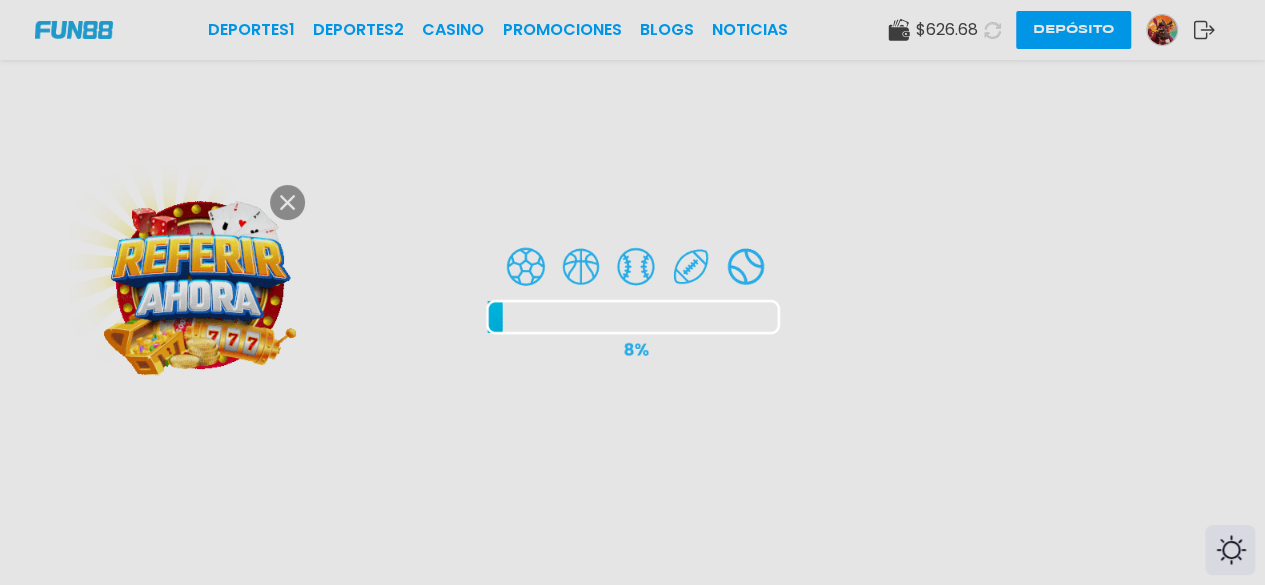 click at bounding box center (632, 292) 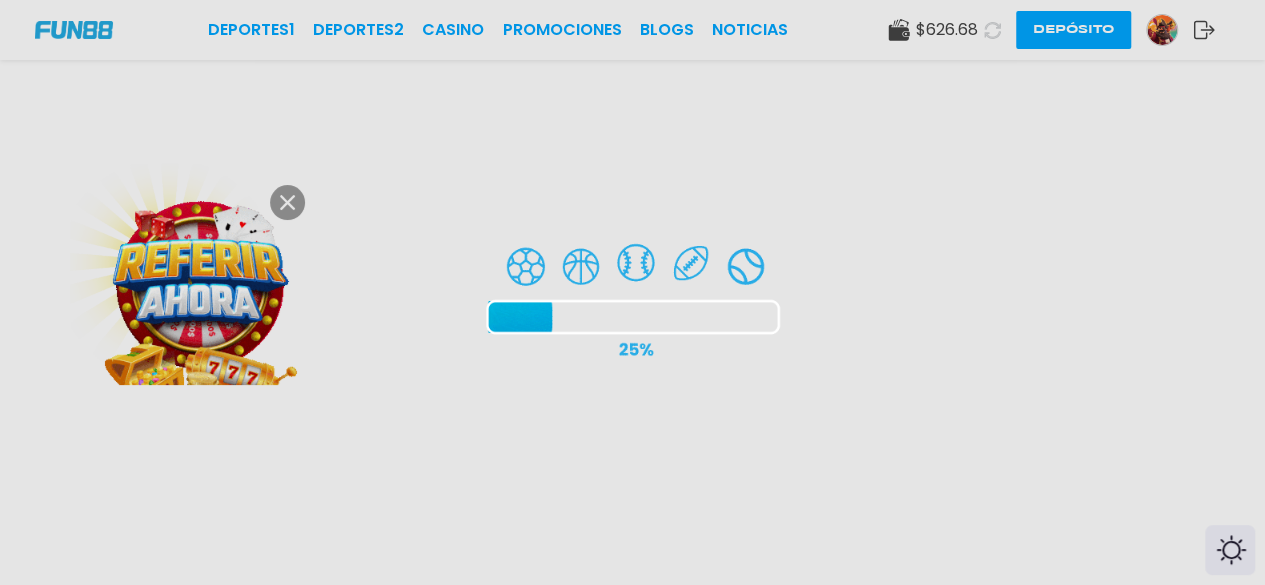 click at bounding box center (632, 292) 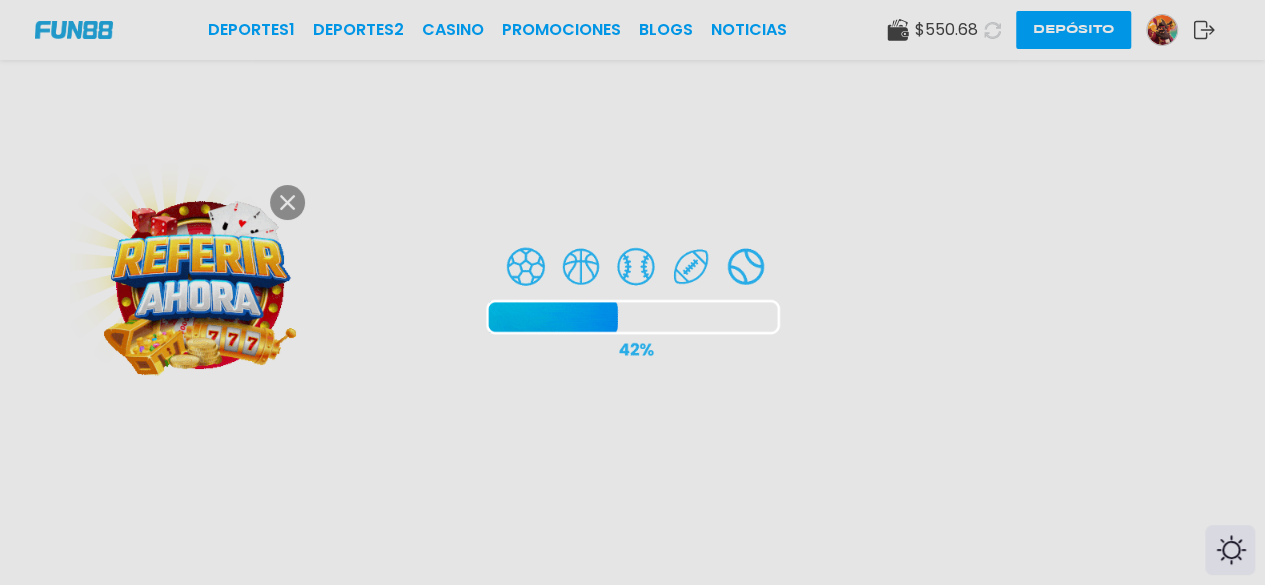 click at bounding box center [632, 292] 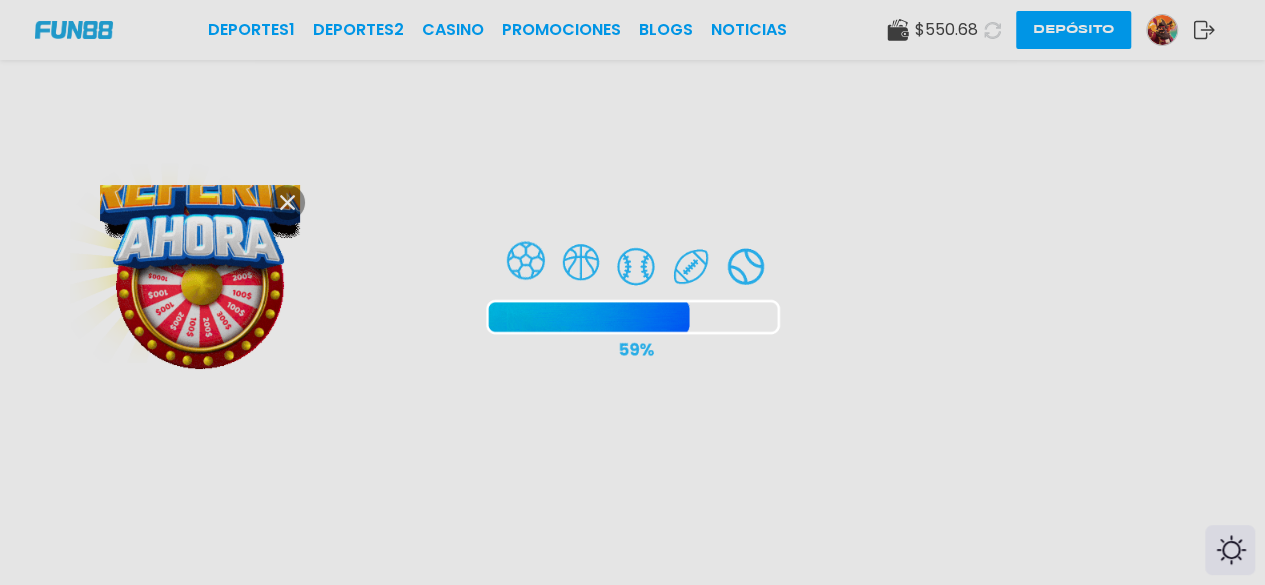 click at bounding box center (632, 292) 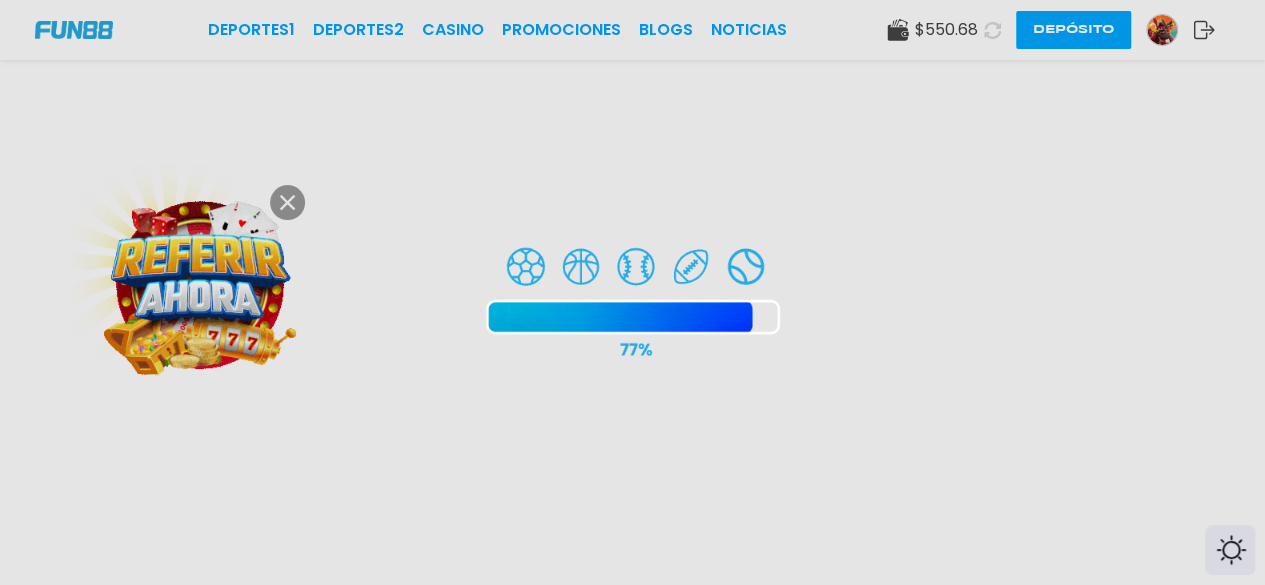 click at bounding box center [632, 292] 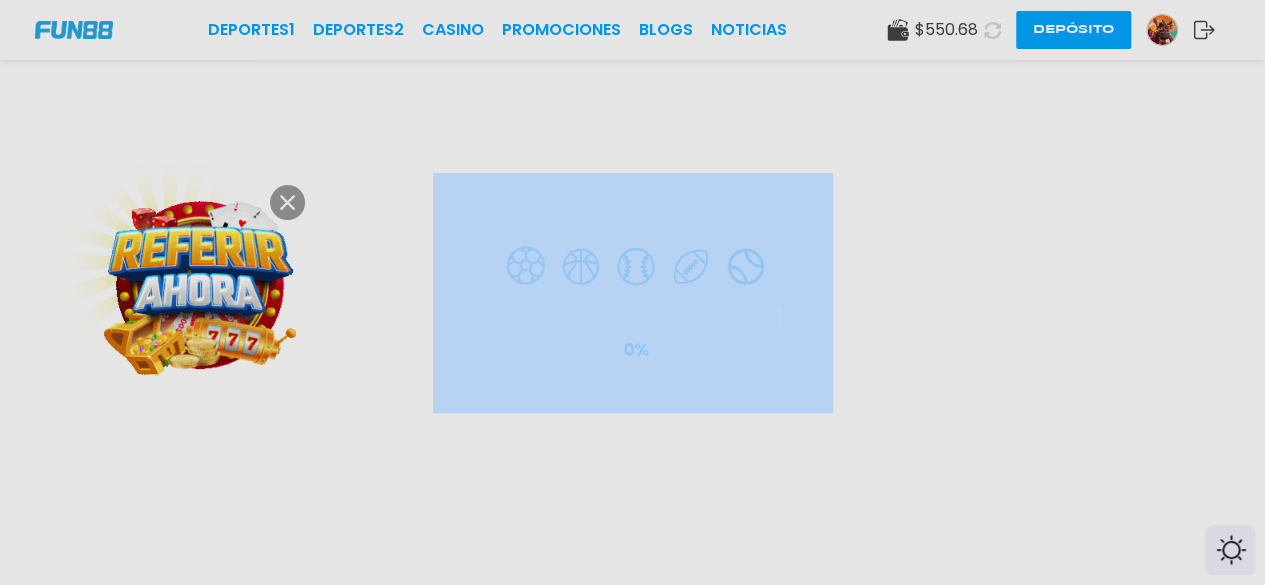 click at bounding box center (632, 292) 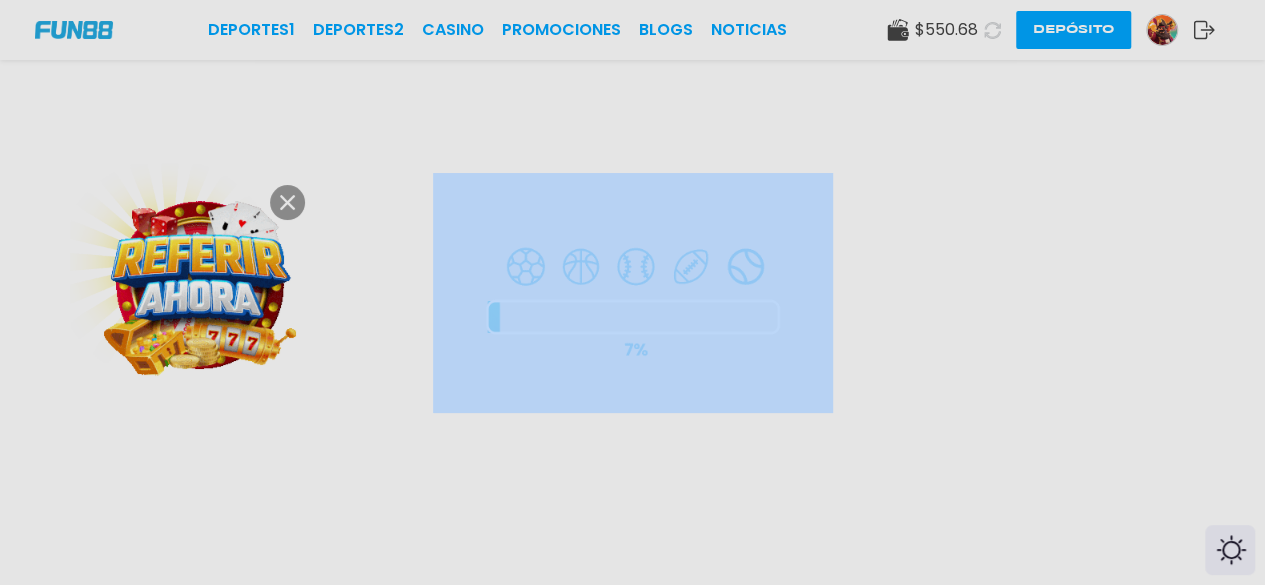 click at bounding box center (632, 292) 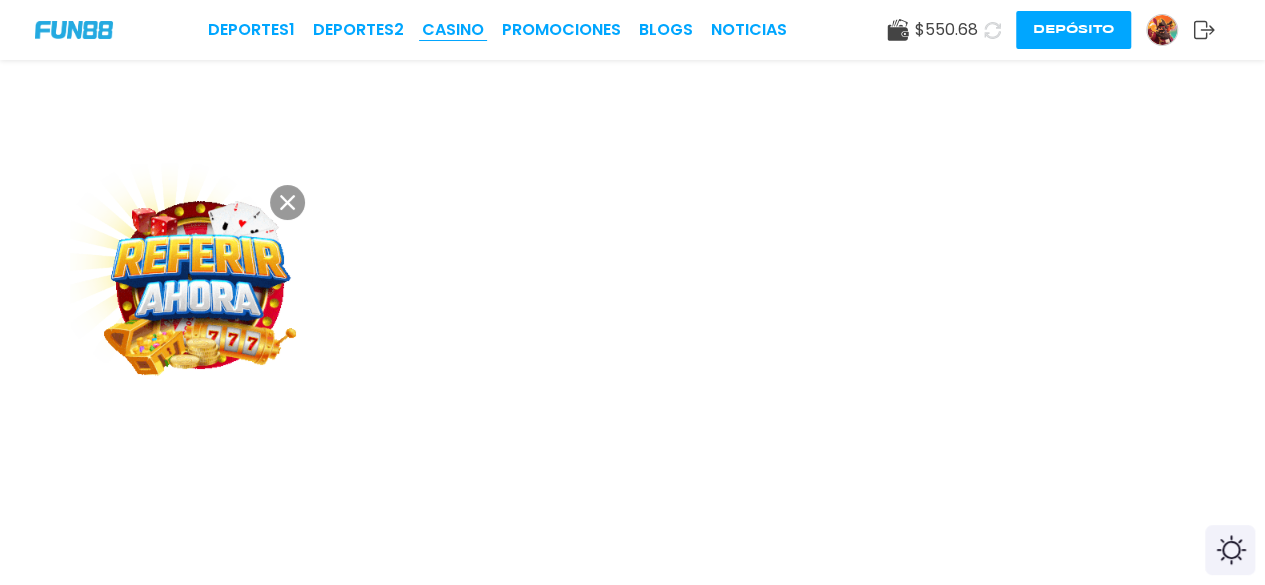 click on "CASINO" at bounding box center [453, 30] 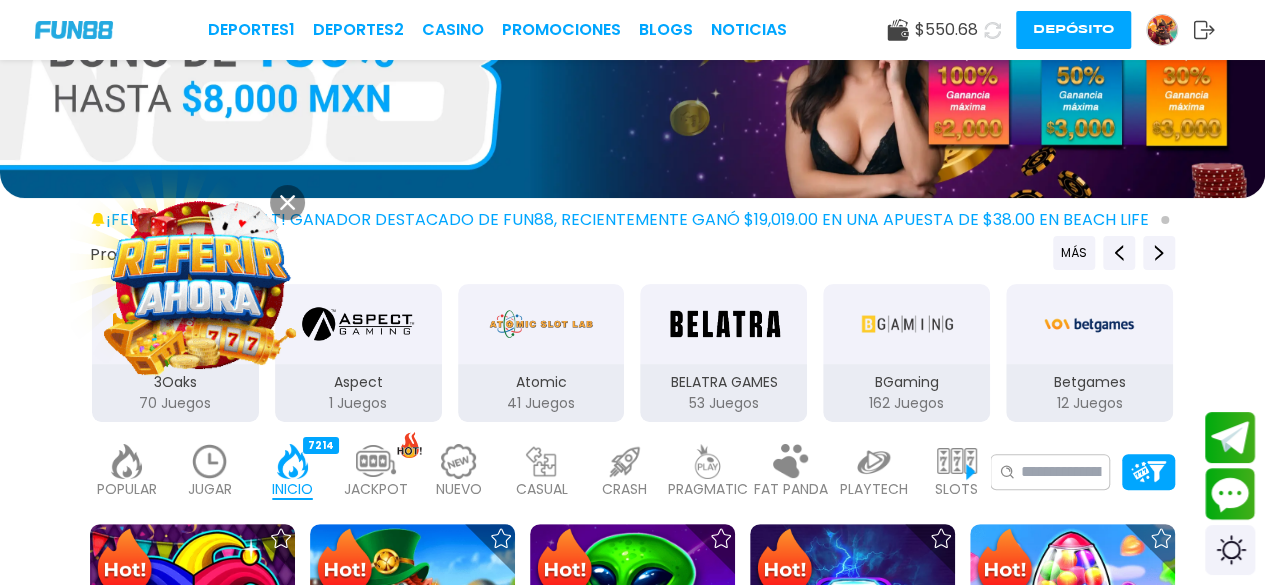 scroll, scrollTop: 200, scrollLeft: 0, axis: vertical 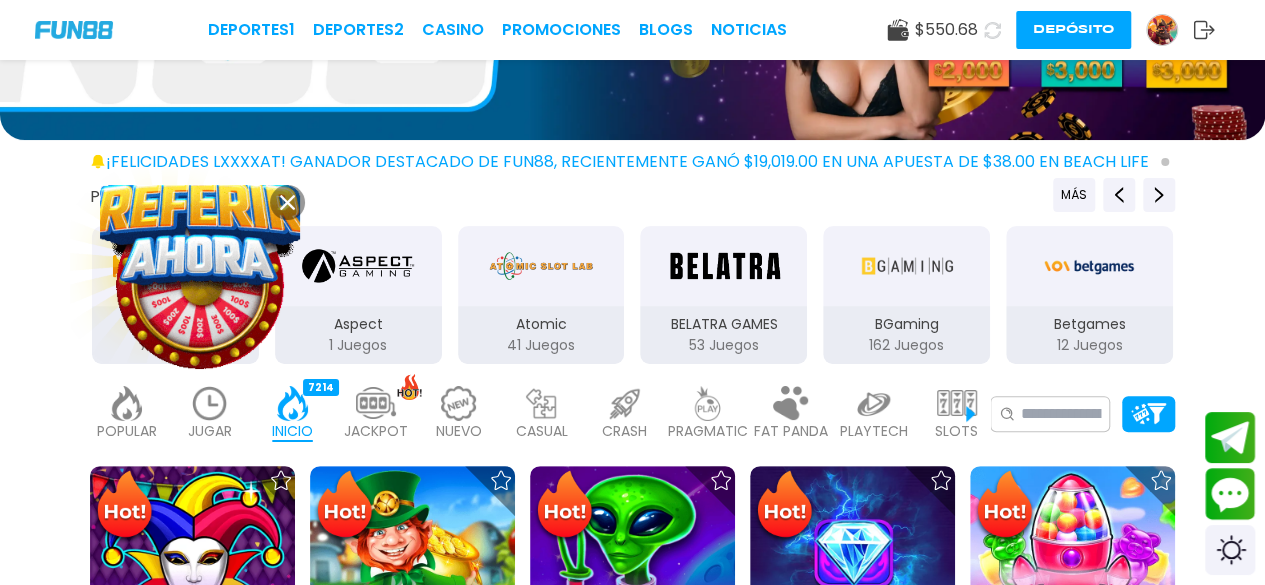 click at bounding box center (287, 202) 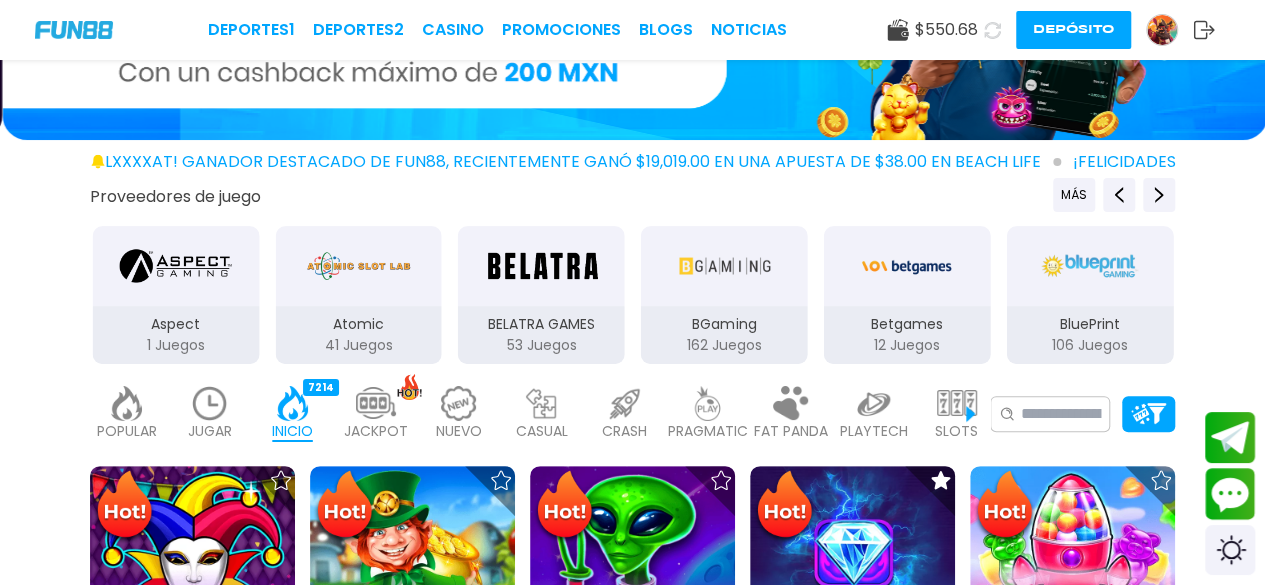 click at bounding box center (210, 403) 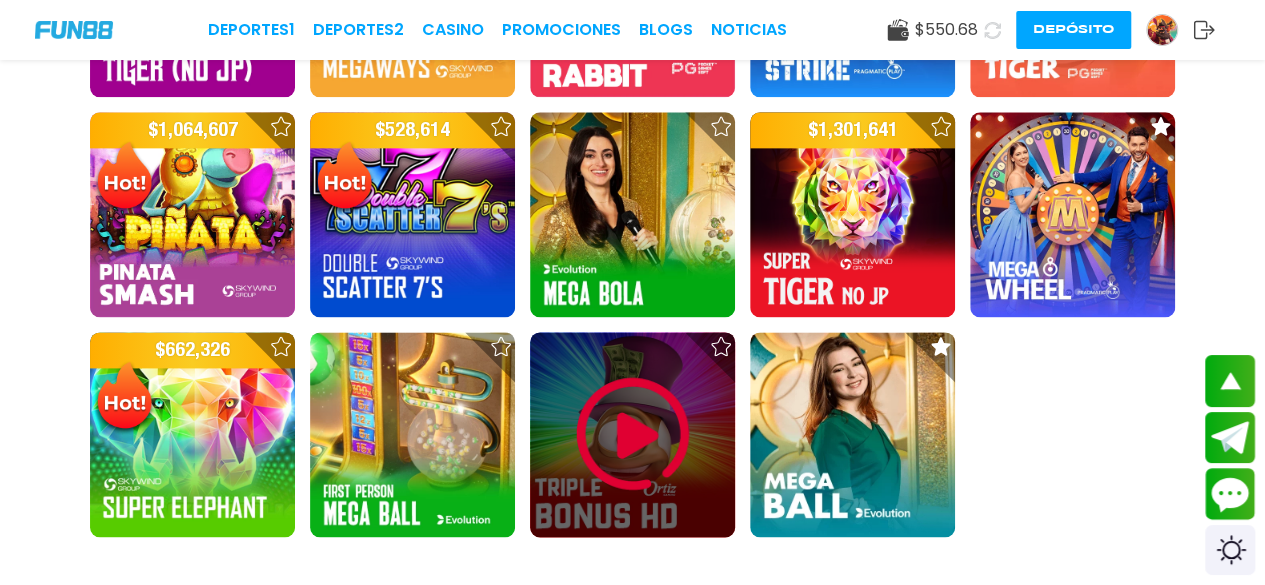 scroll, scrollTop: 1300, scrollLeft: 0, axis: vertical 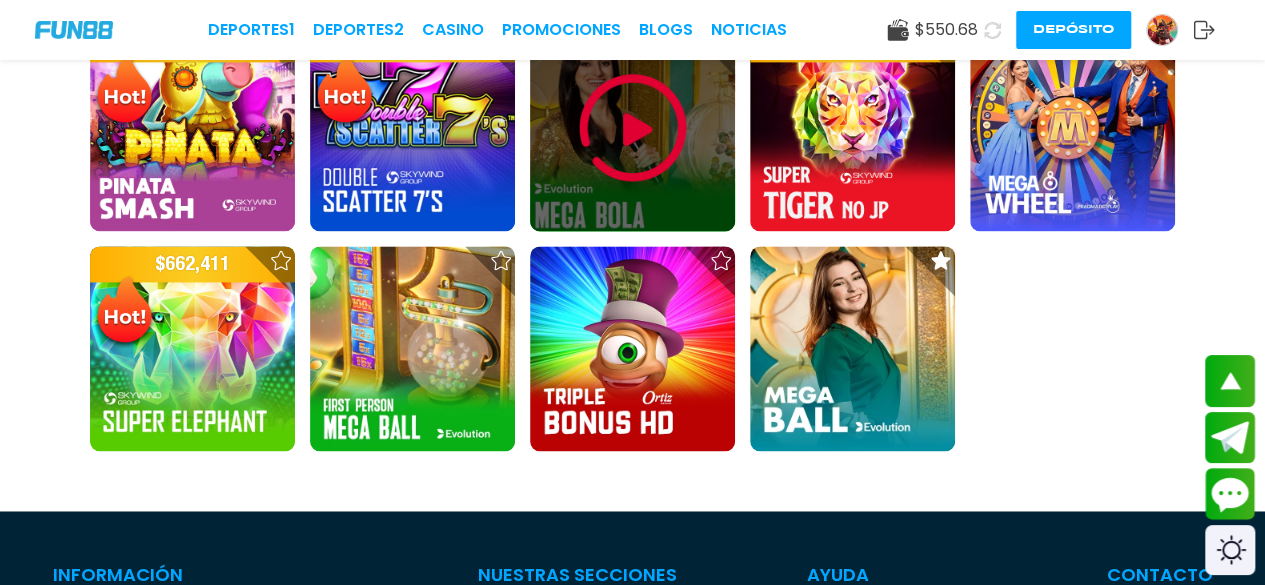 click at bounding box center (633, 128) 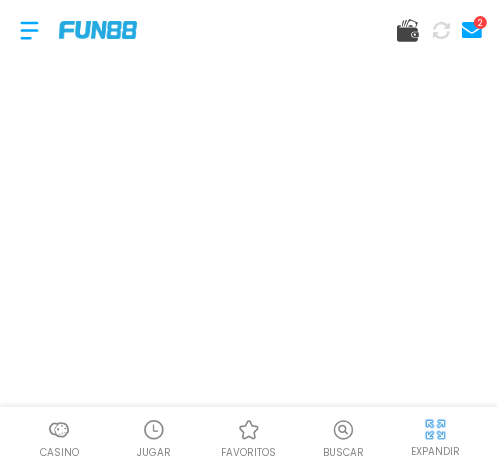 scroll, scrollTop: 37, scrollLeft: 0, axis: vertical 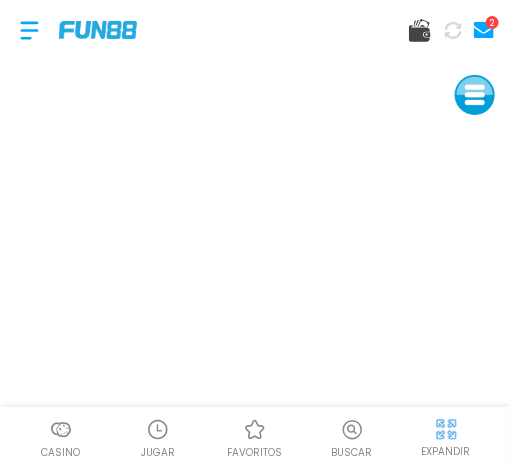 click 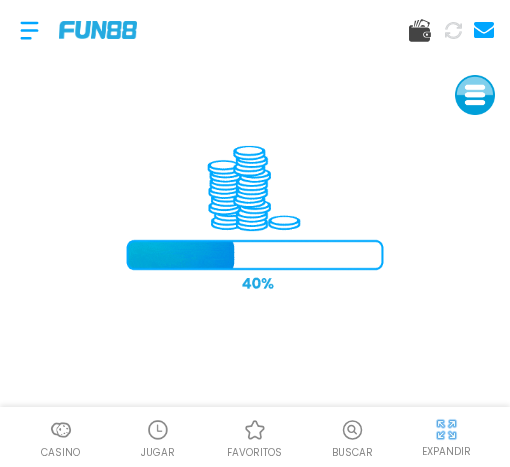 scroll, scrollTop: 0, scrollLeft: 0, axis: both 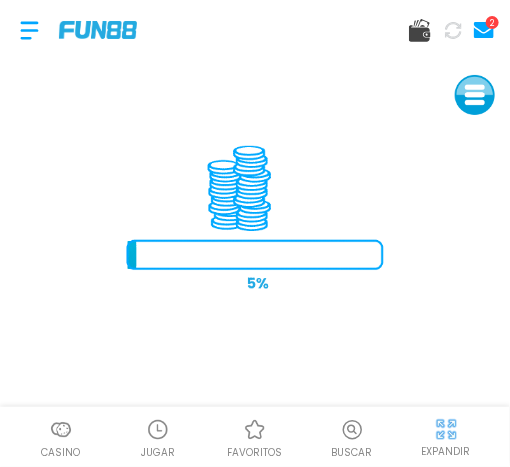 click at bounding box center [446, 429] 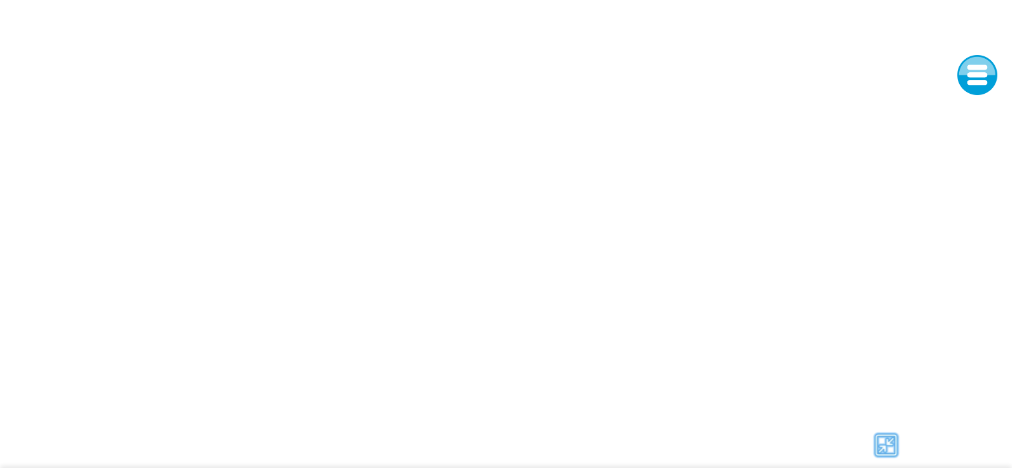 scroll, scrollTop: 0, scrollLeft: 0, axis: both 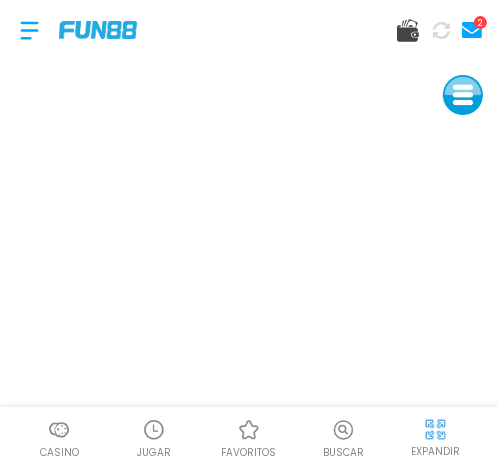 click at bounding box center (435, 429) 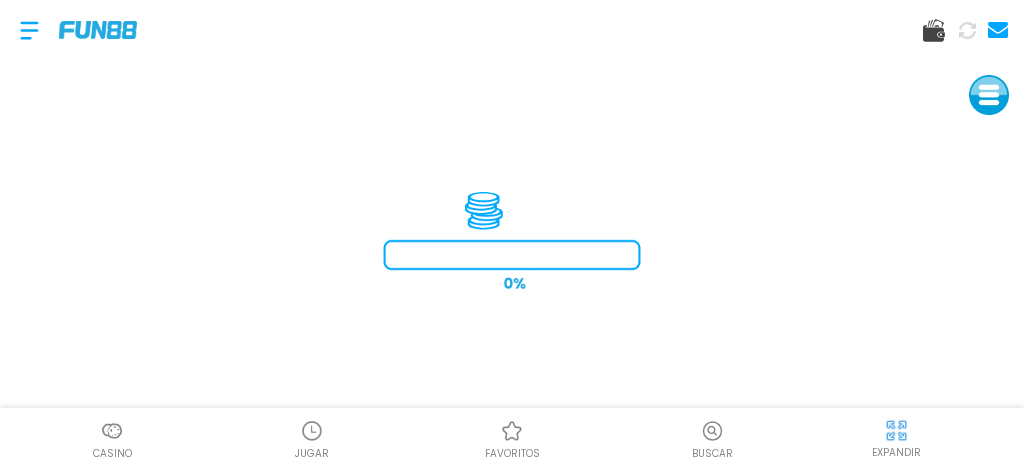 scroll, scrollTop: 0, scrollLeft: 0, axis: both 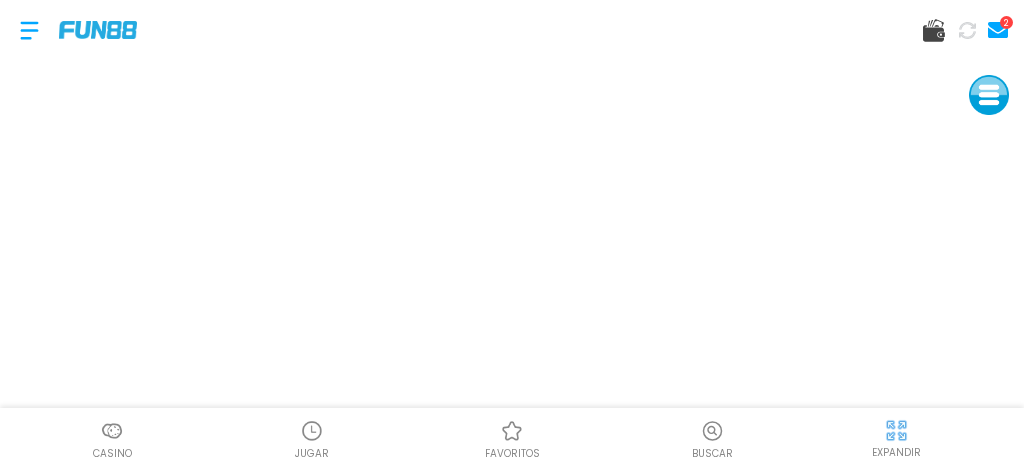 click at bounding box center [29, 30] 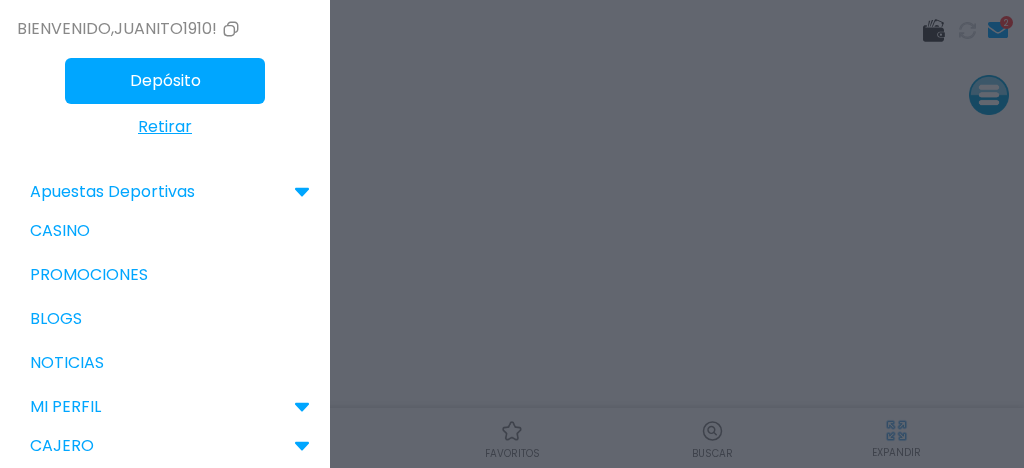 click on "Retirar" at bounding box center [165, 127] 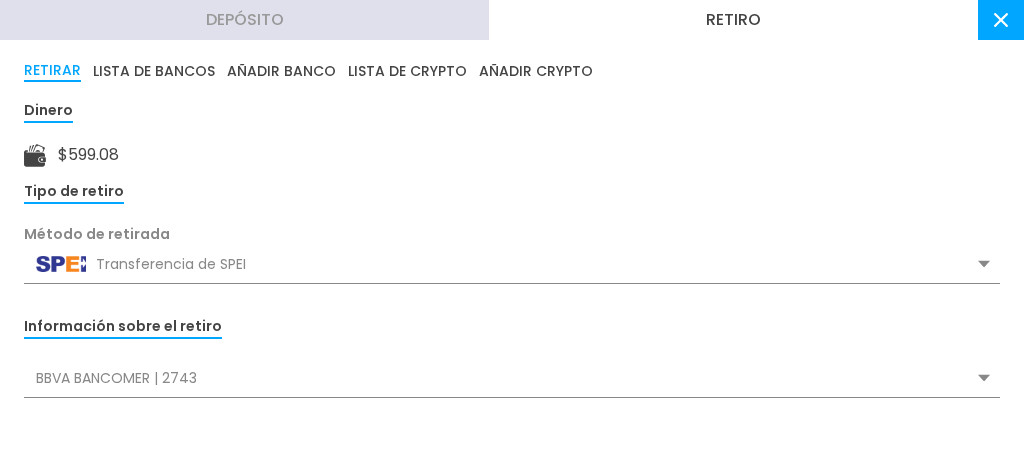 click on "BBVA BANCOMER | 2743" at bounding box center (512, 378) 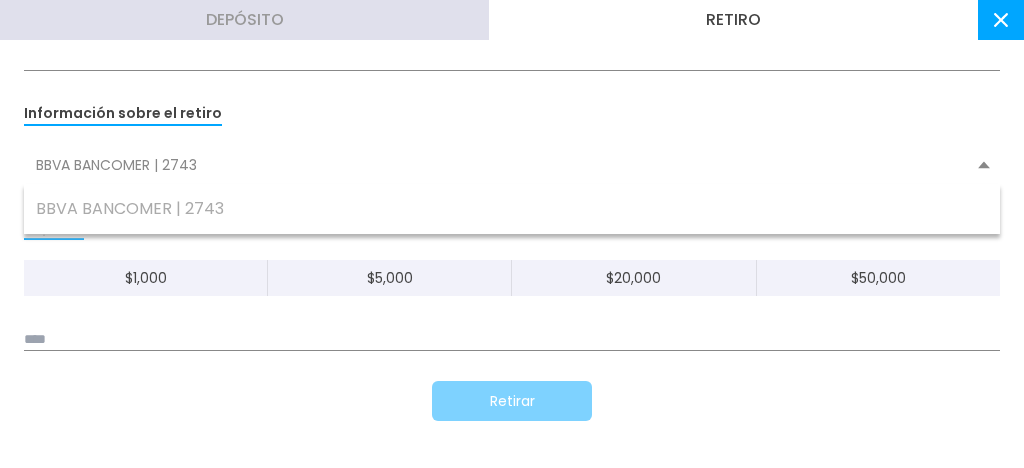 scroll, scrollTop: 245, scrollLeft: 0, axis: vertical 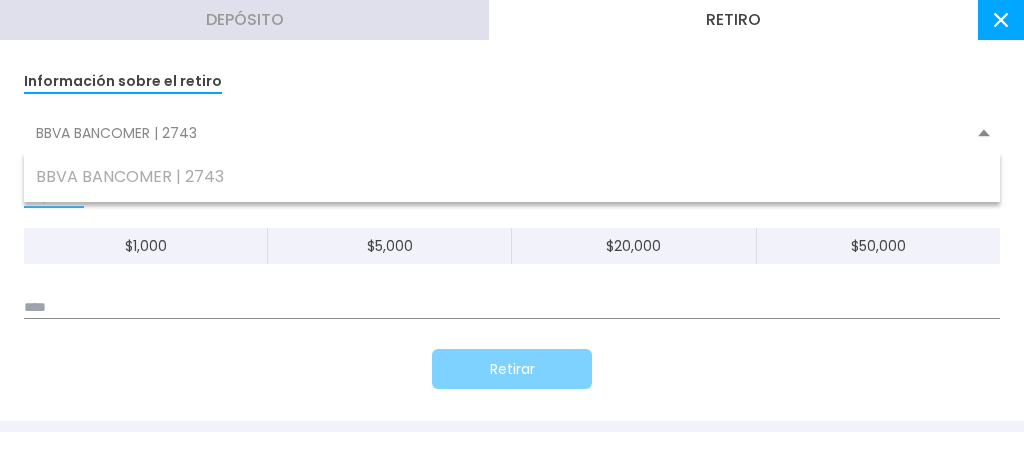 click on "$ 1,000 $ 5,000 $ 20,000 $ 50,000" at bounding box center [512, 273] 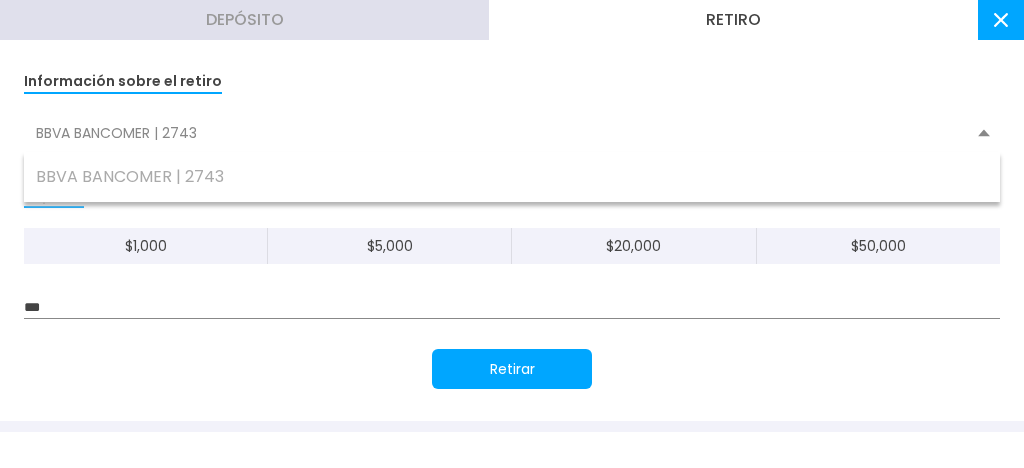 type on "***" 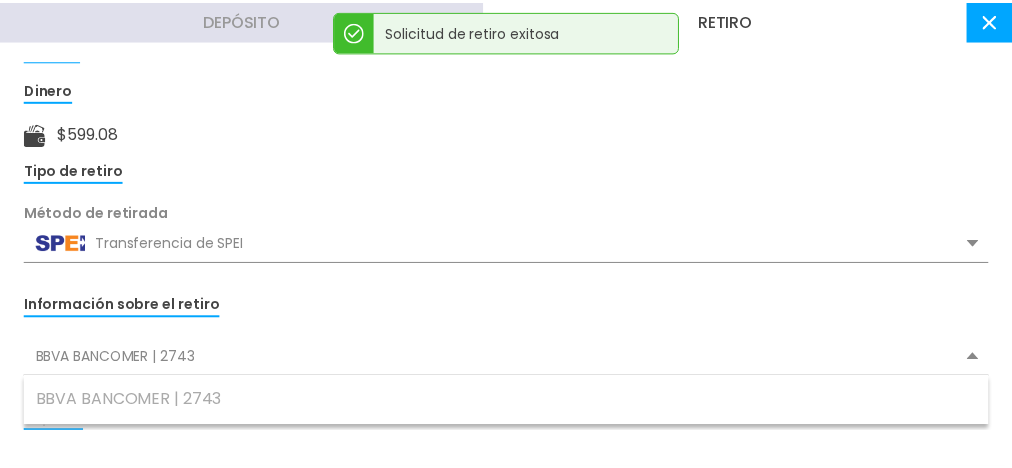scroll, scrollTop: 0, scrollLeft: 0, axis: both 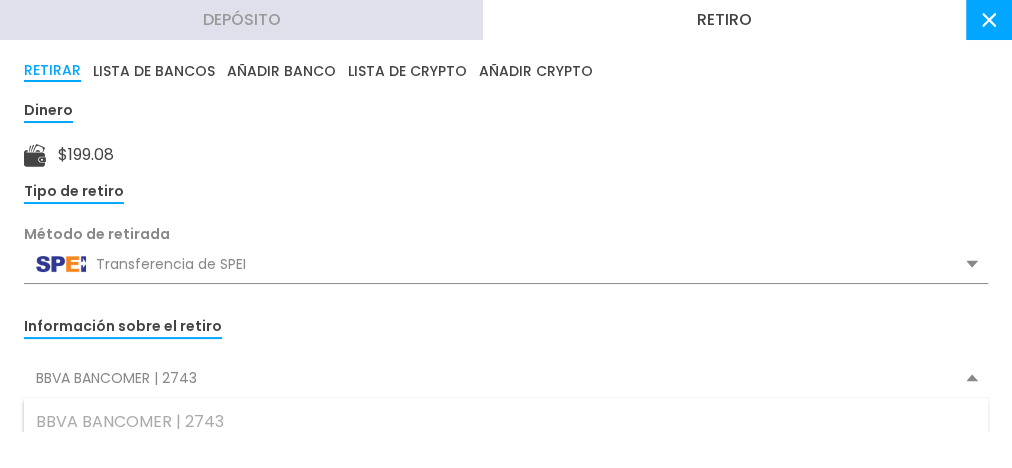 click at bounding box center [989, 20] 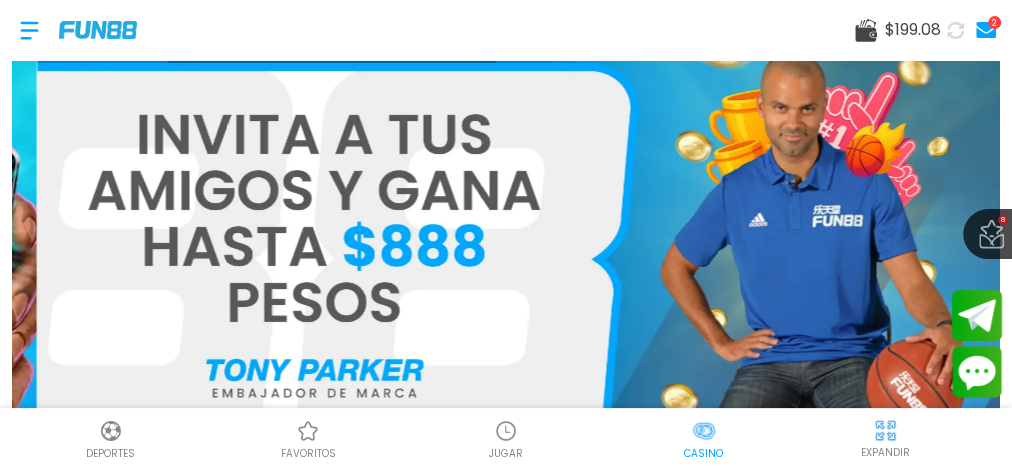 click at bounding box center (704, 431) 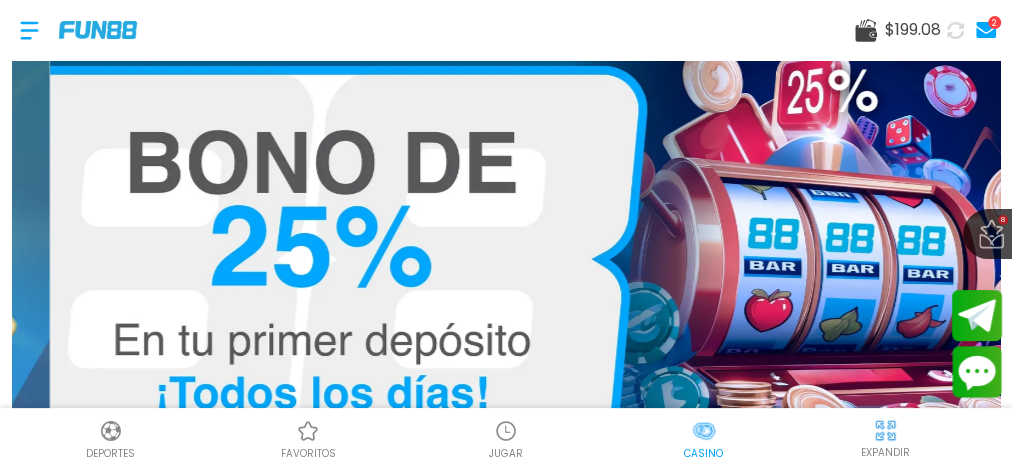 click 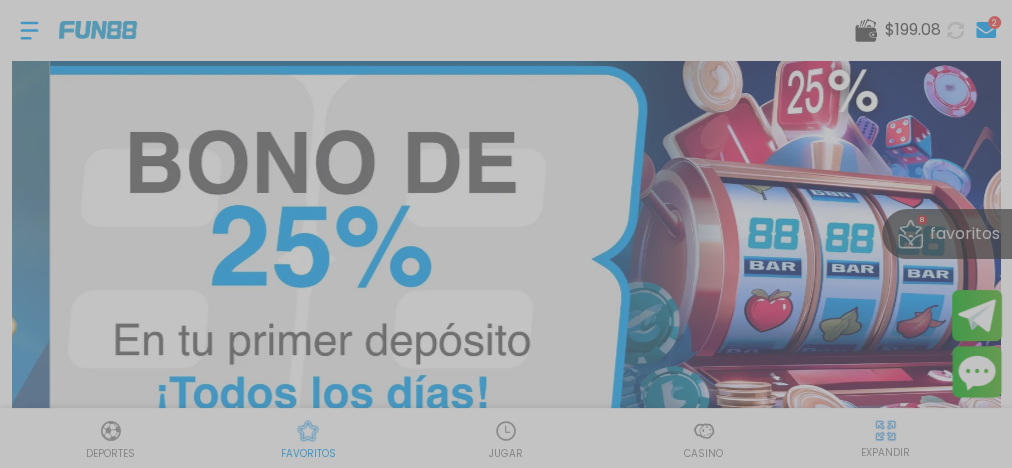 scroll, scrollTop: 0, scrollLeft: 0, axis: both 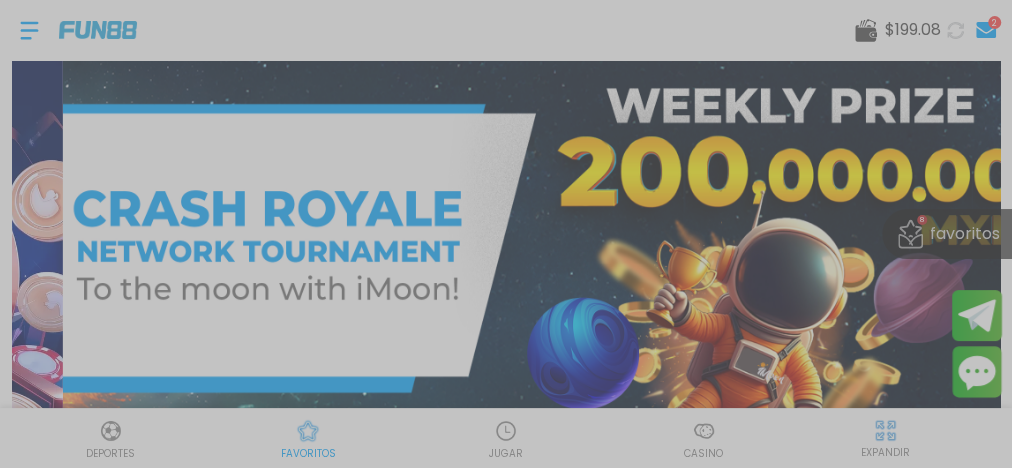 click at bounding box center (506, 234) 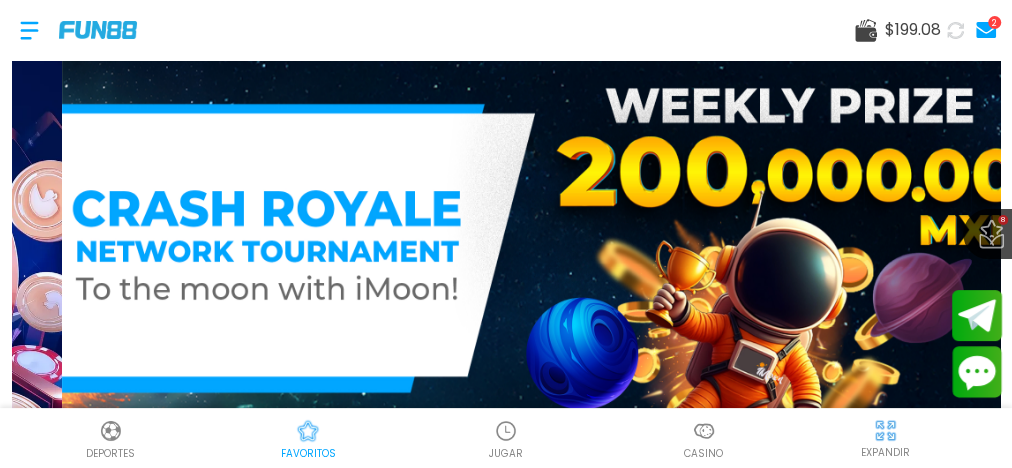 click on "8 favoritos" at bounding box center [947, 234] 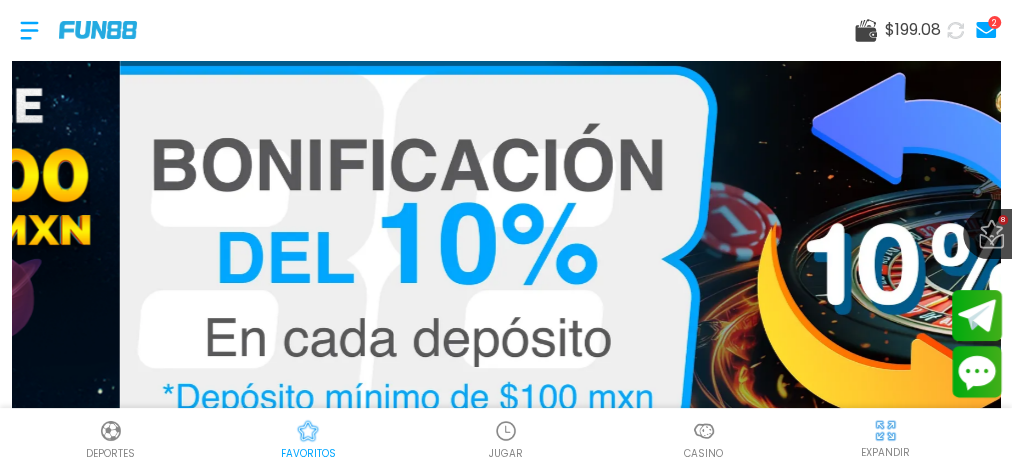 click 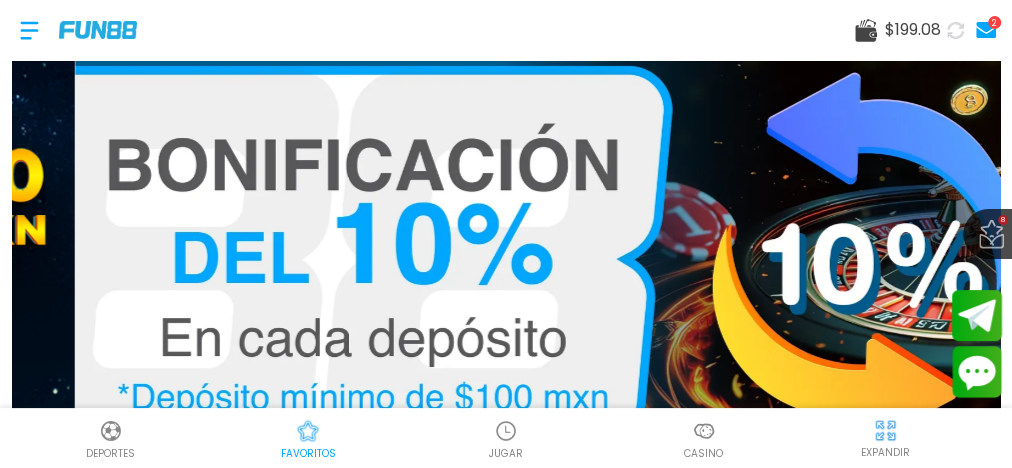 click 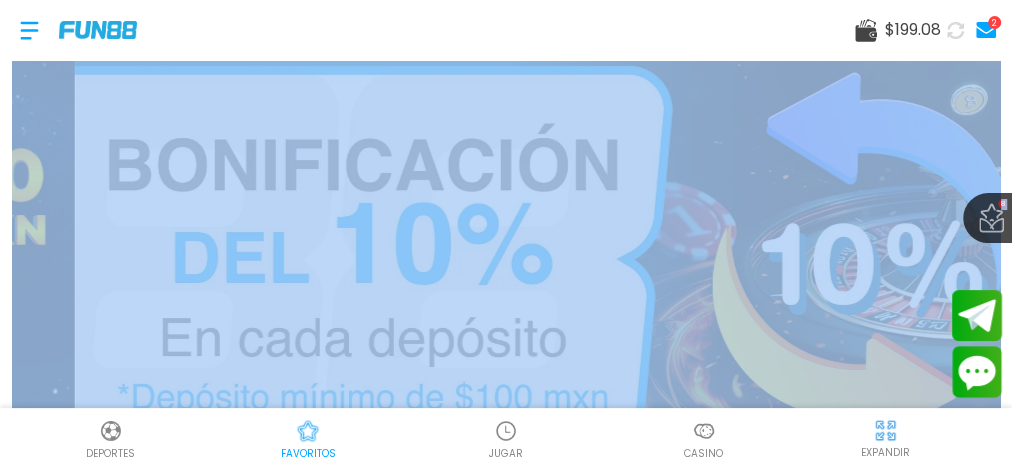 drag, startPoint x: 992, startPoint y: 232, endPoint x: 826, endPoint y: 209, distance: 167.5858 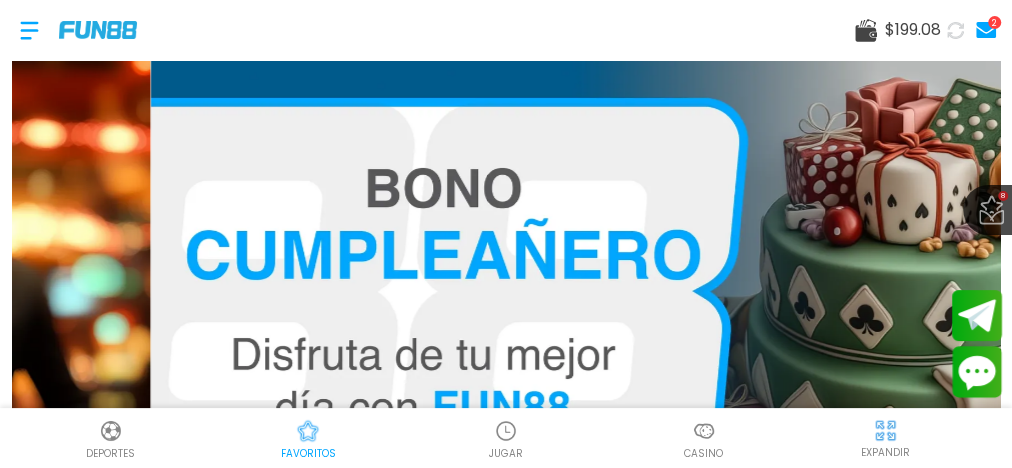 scroll, scrollTop: 0, scrollLeft: 0, axis: both 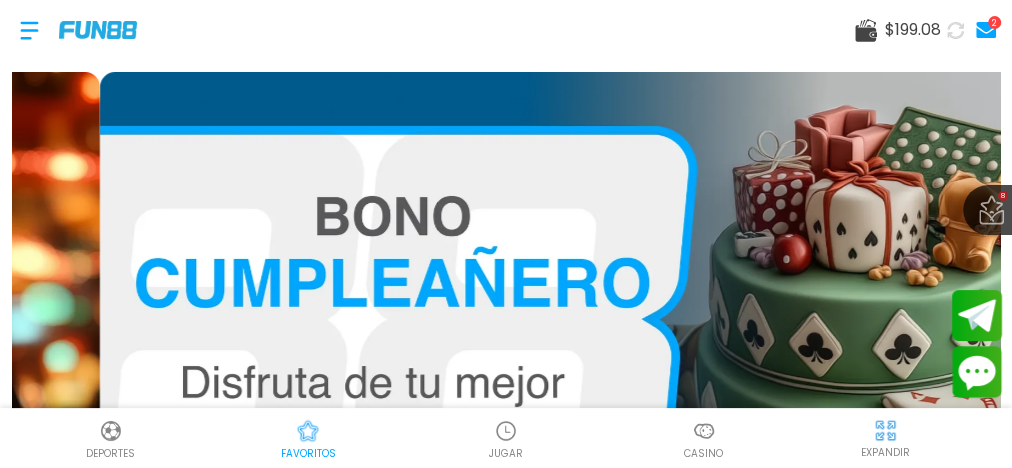 click on "JUGAR" at bounding box center (506, 453) 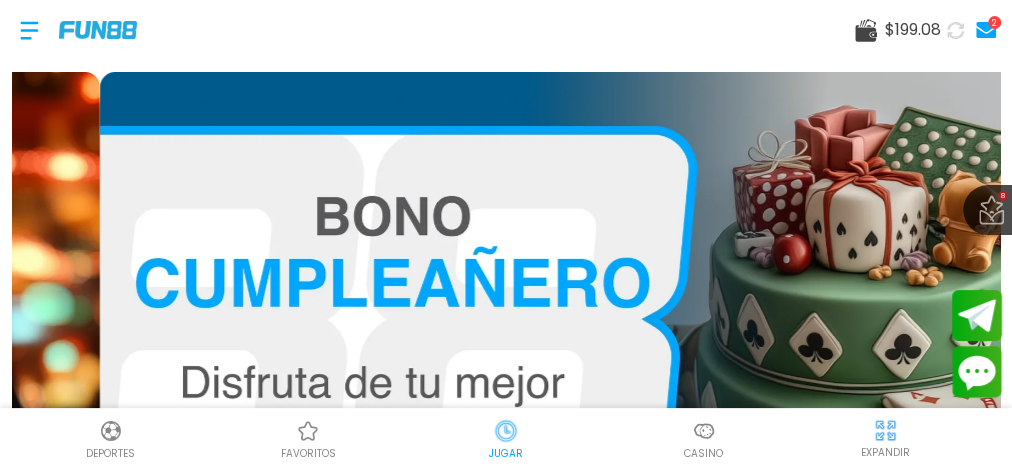 click at bounding box center (308, 431) 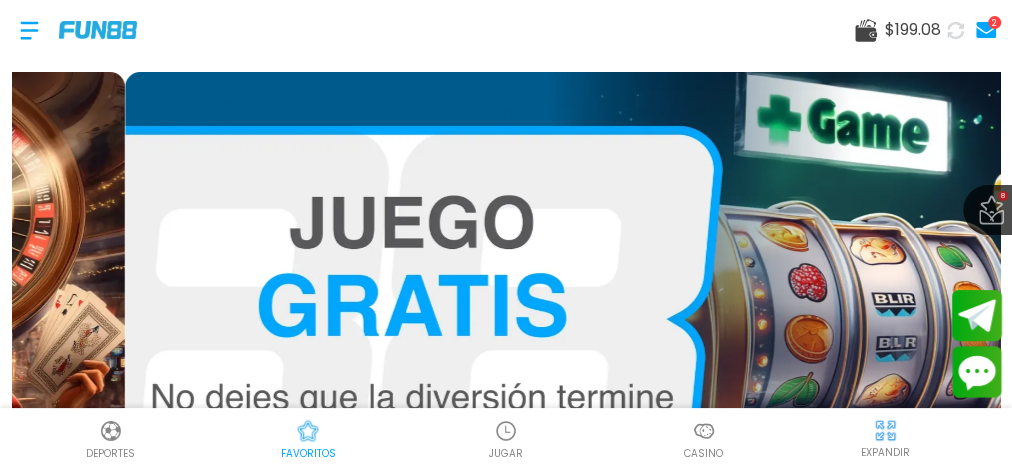 click at bounding box center (308, 431) 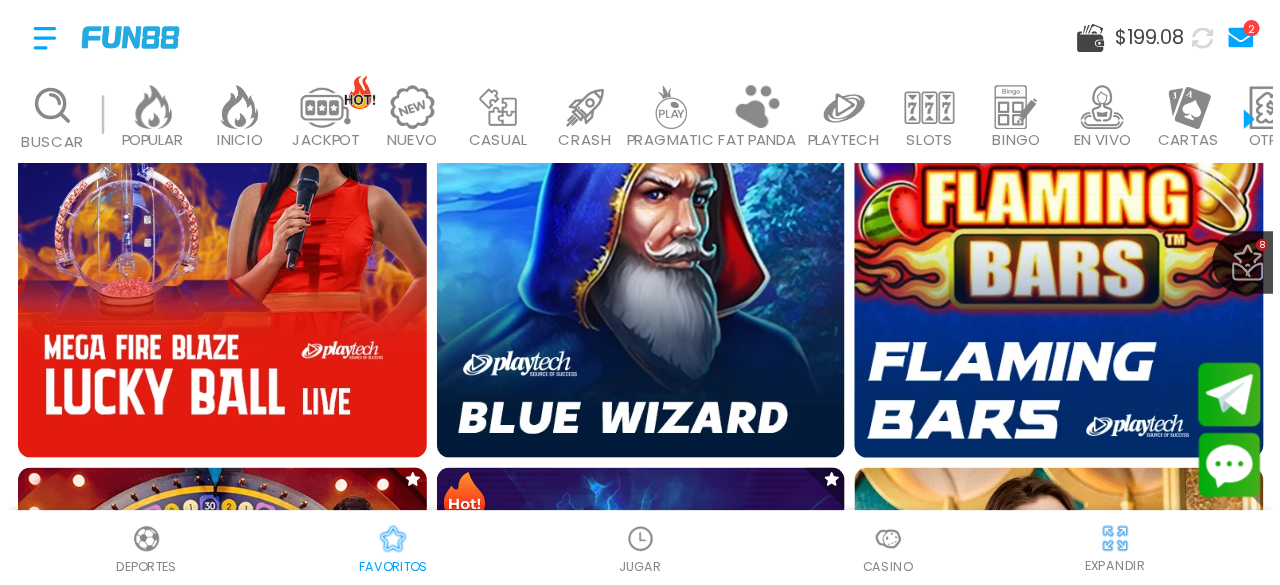 scroll, scrollTop: 626, scrollLeft: 0, axis: vertical 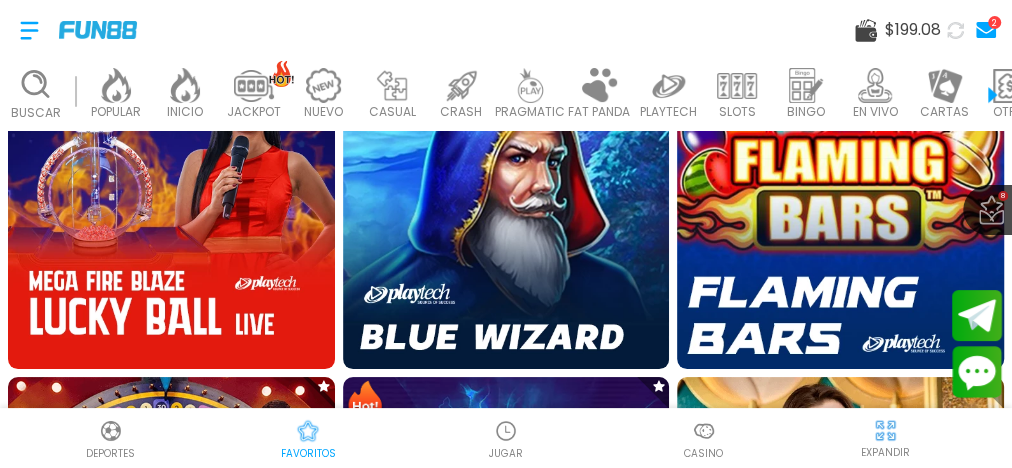 click at bounding box center (840, 205) 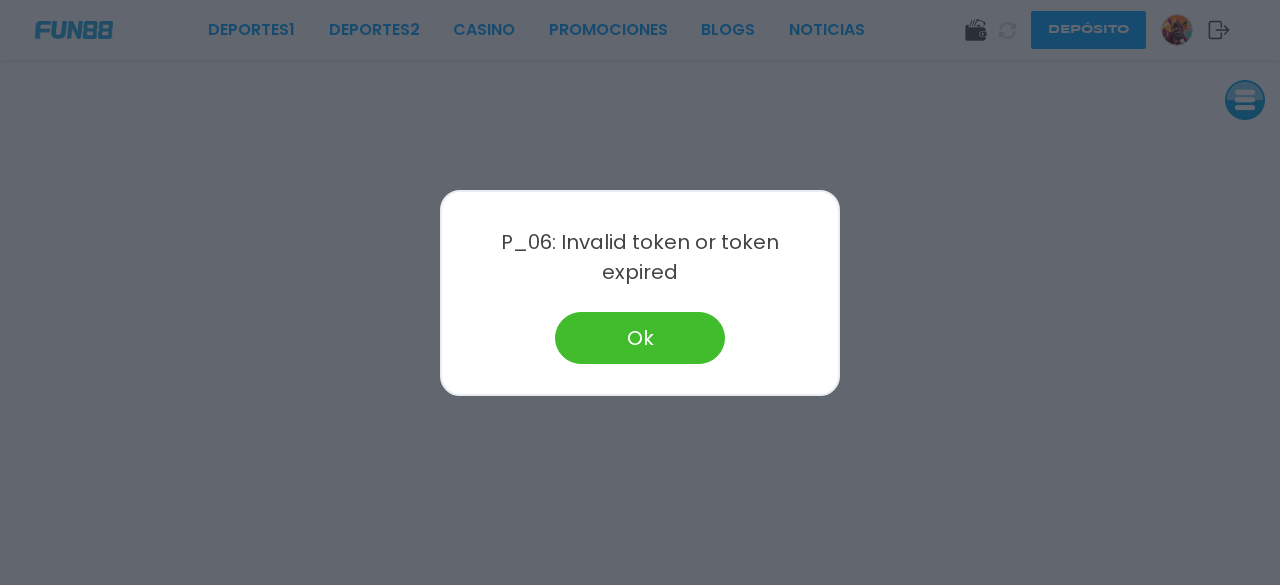 scroll, scrollTop: 0, scrollLeft: 0, axis: both 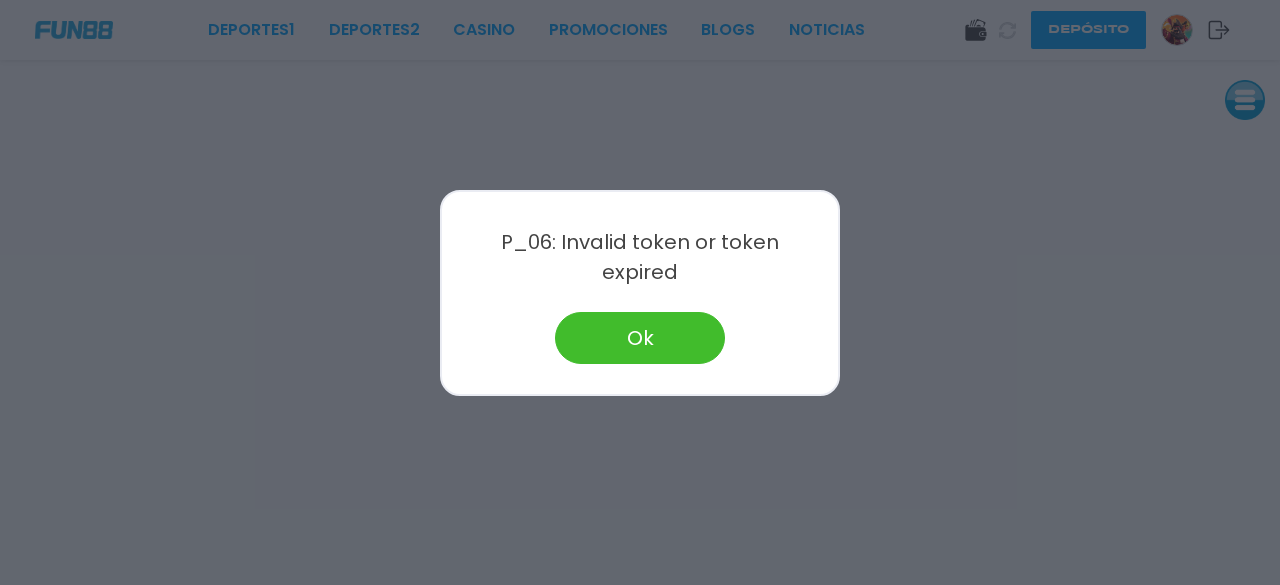 click on "Ok" at bounding box center [640, 338] 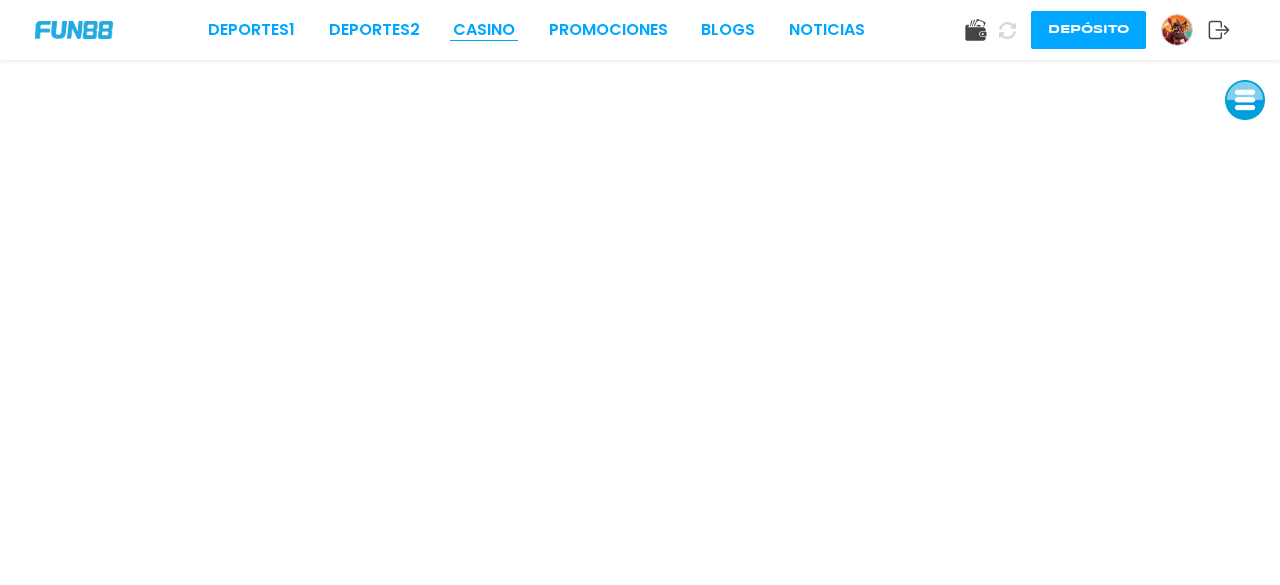 click on "CASINO" at bounding box center [484, 30] 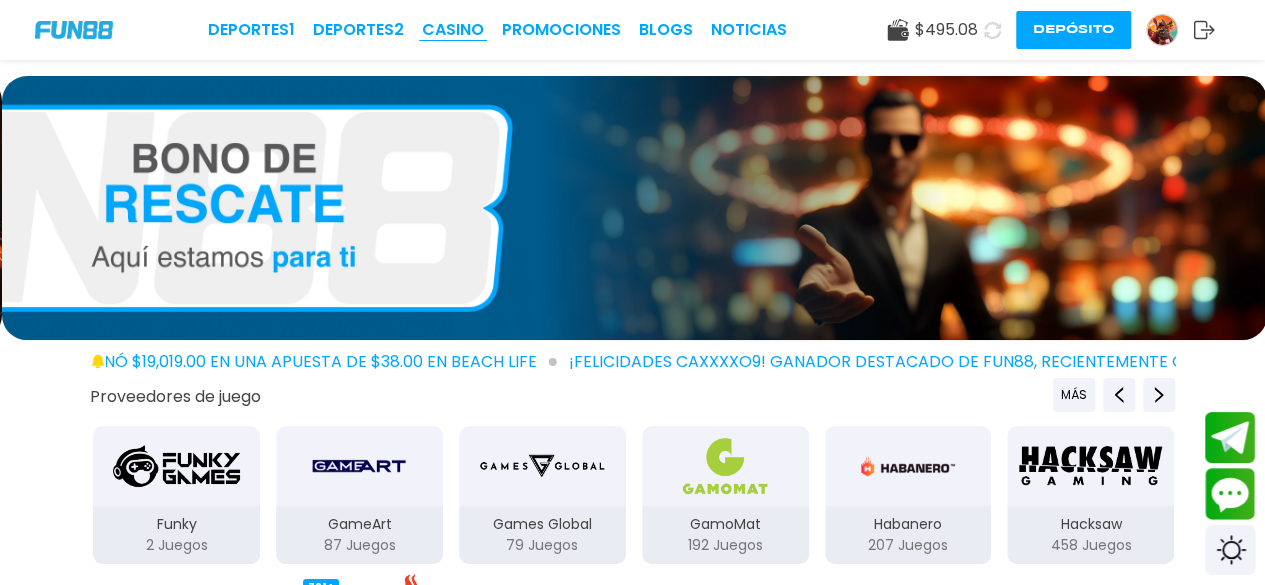click on "CASINO" at bounding box center [453, 30] 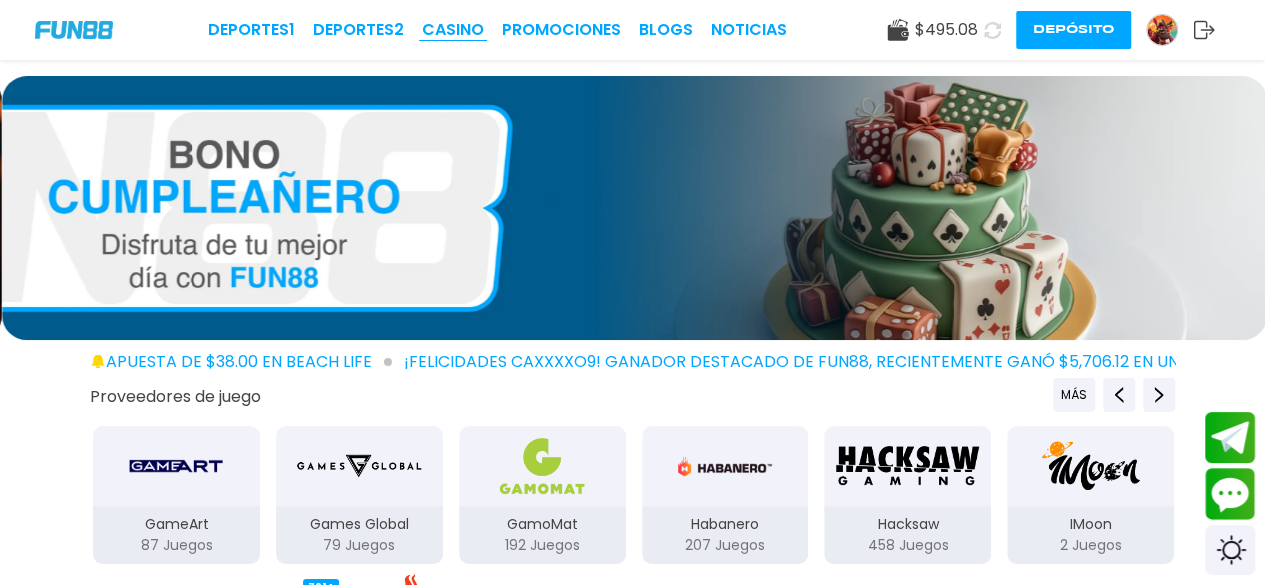 click on "CASINO" at bounding box center [453, 30] 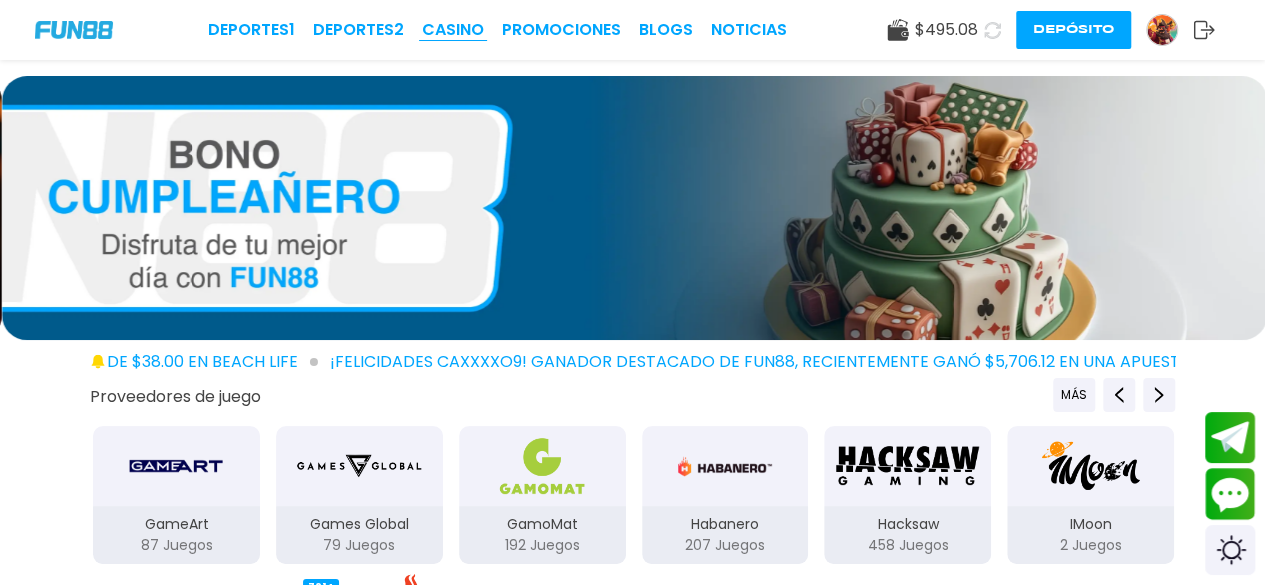 click on "CASINO" at bounding box center [453, 30] 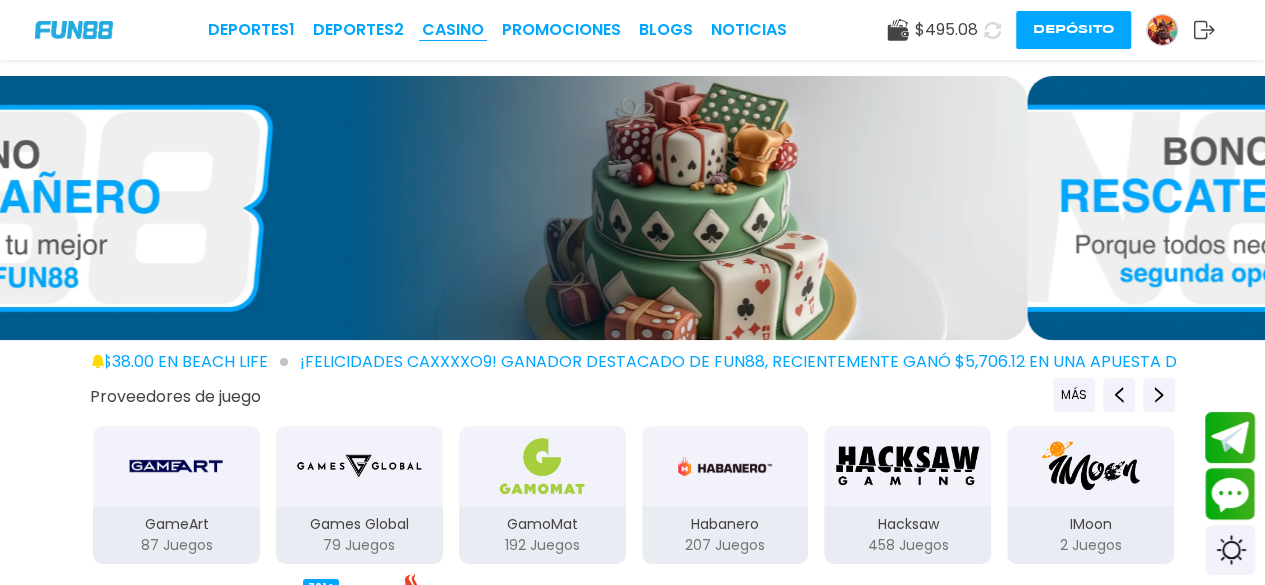 click on "CASINO" at bounding box center (453, 30) 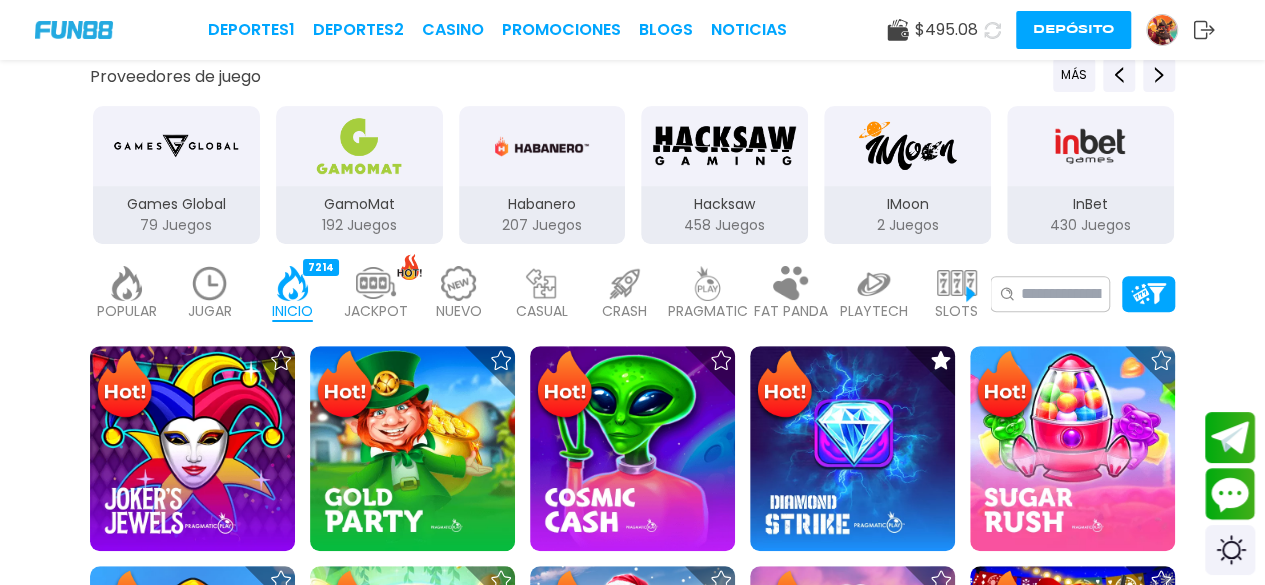scroll, scrollTop: 332, scrollLeft: 0, axis: vertical 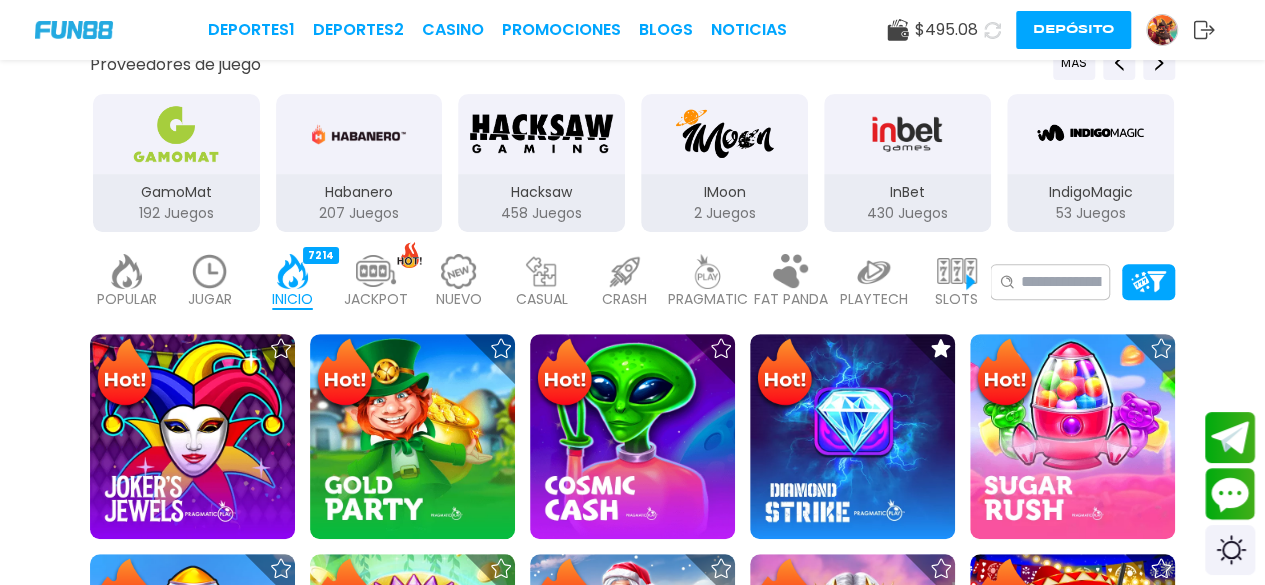 click at bounding box center [210, 271] 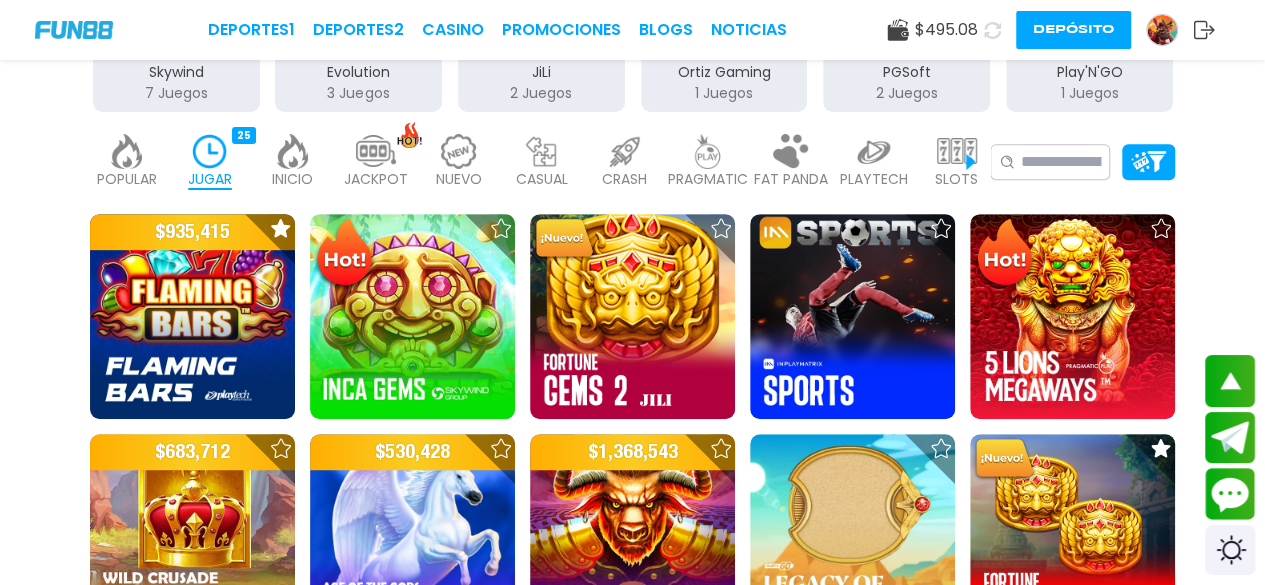 scroll, scrollTop: 480, scrollLeft: 0, axis: vertical 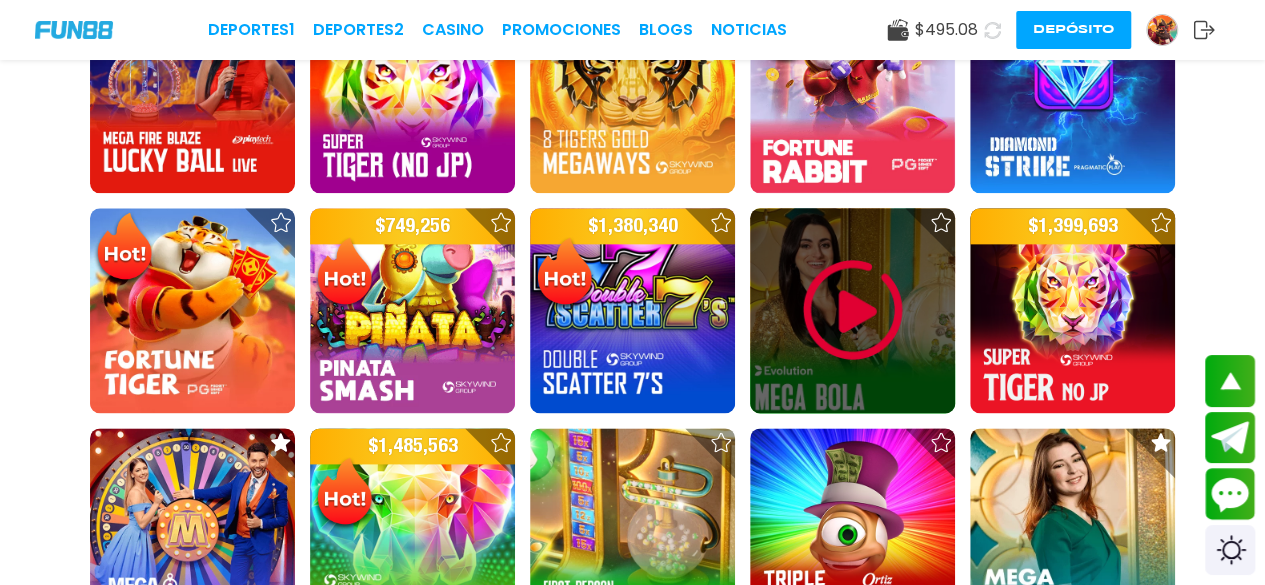 click at bounding box center (853, 310) 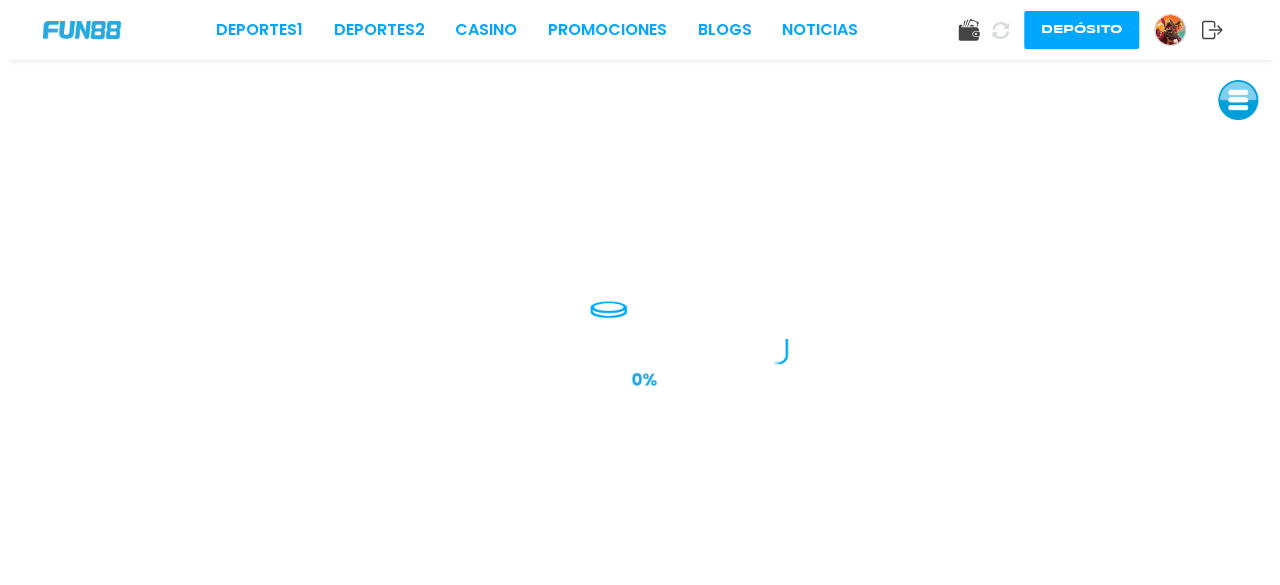 scroll, scrollTop: 0, scrollLeft: 0, axis: both 